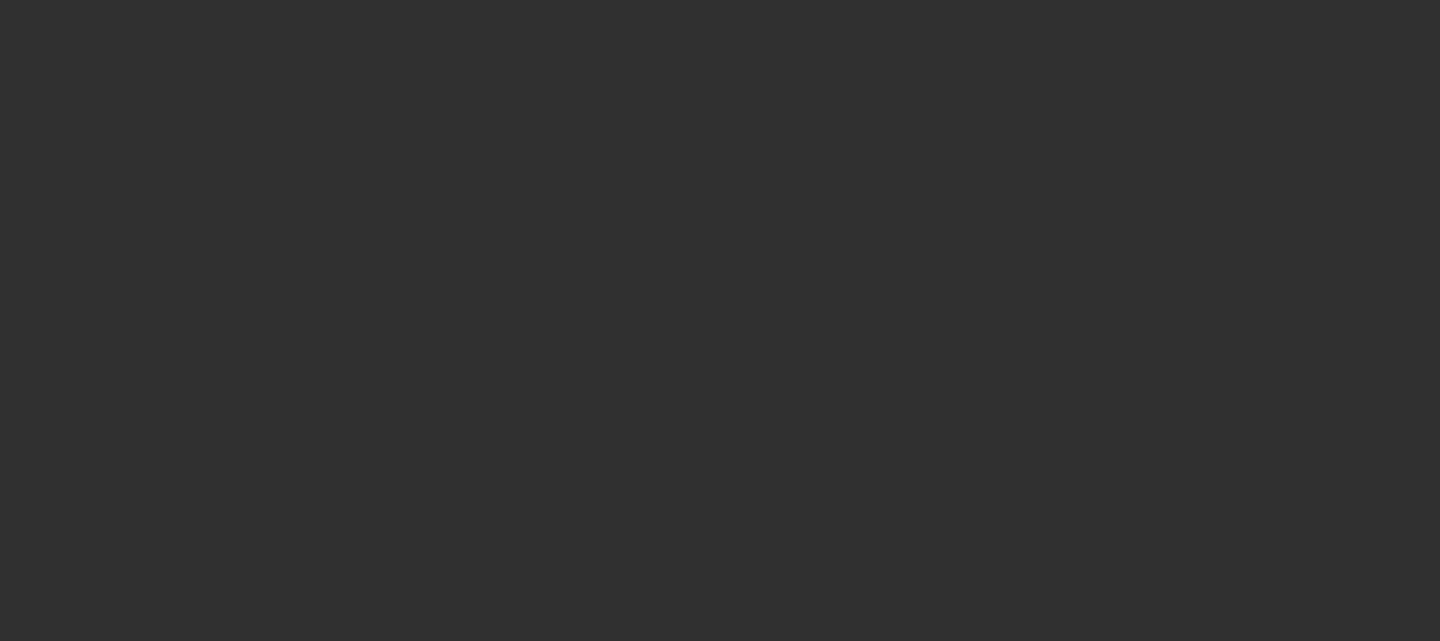scroll, scrollTop: 0, scrollLeft: 0, axis: both 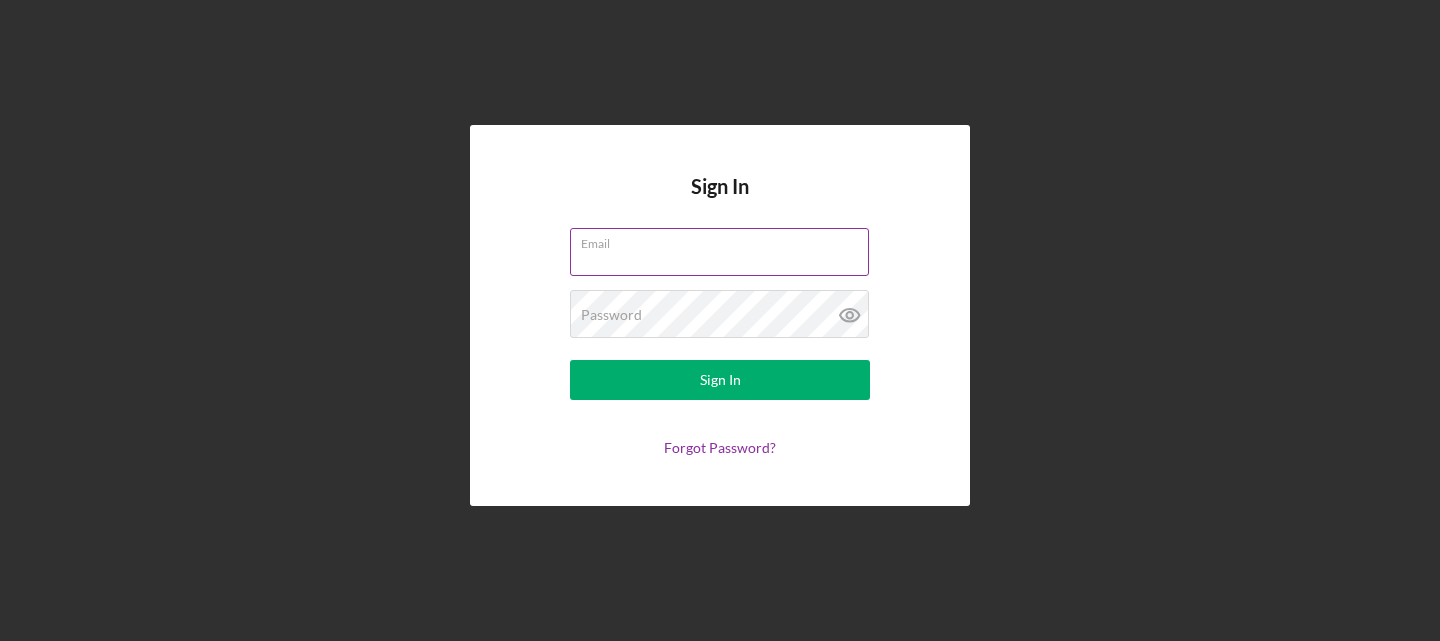 click on "Email" at bounding box center (719, 252) 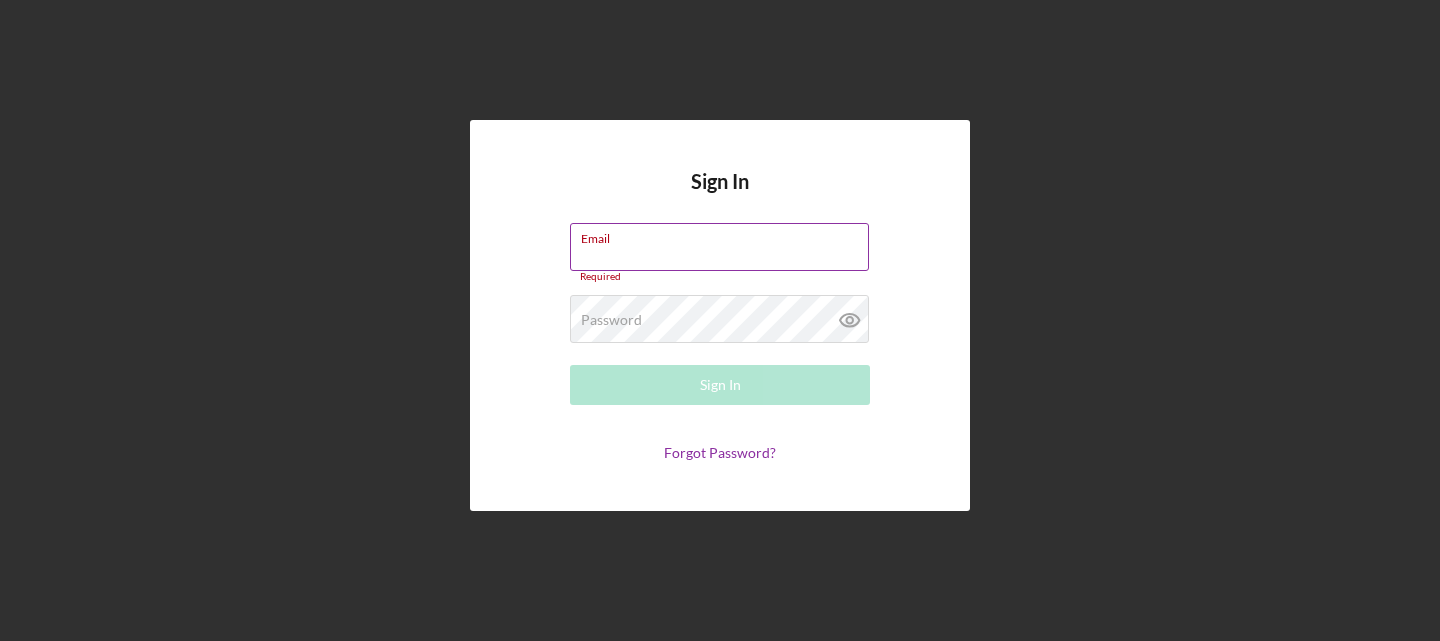 type on "[EMAIL]" 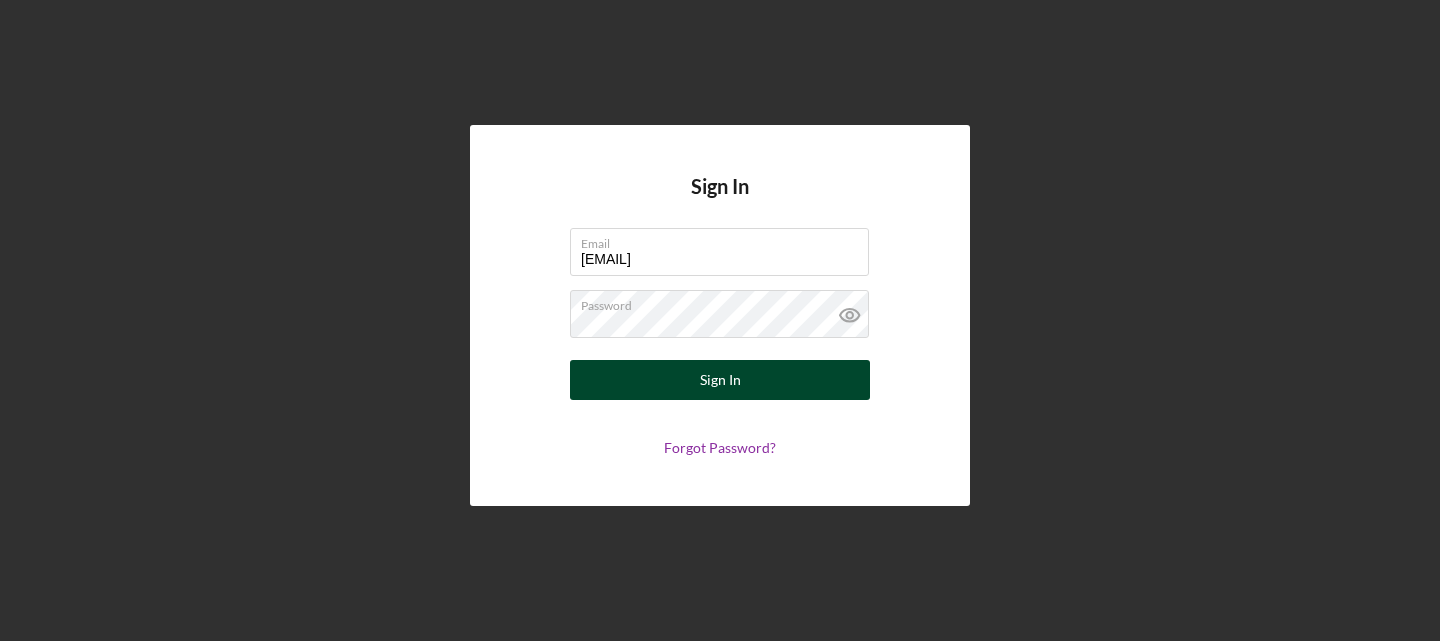 click on "Sign In" at bounding box center [720, 380] 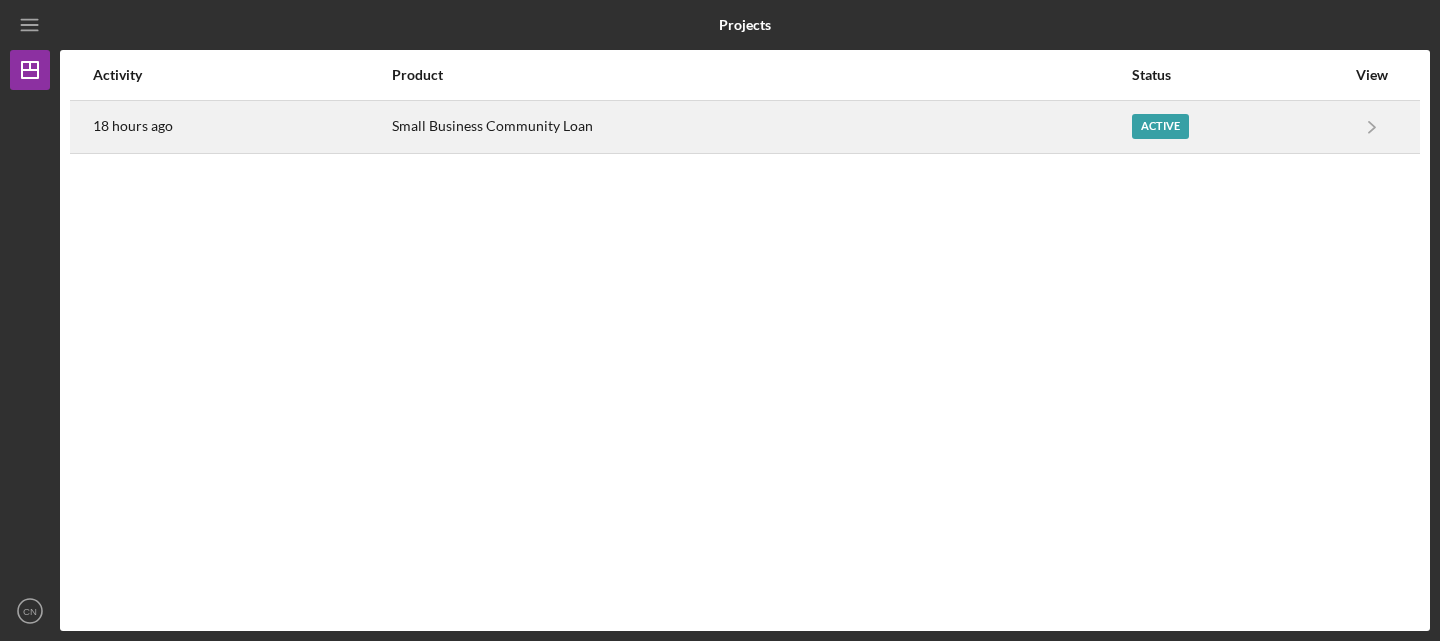 click on "Active" at bounding box center (1238, 127) 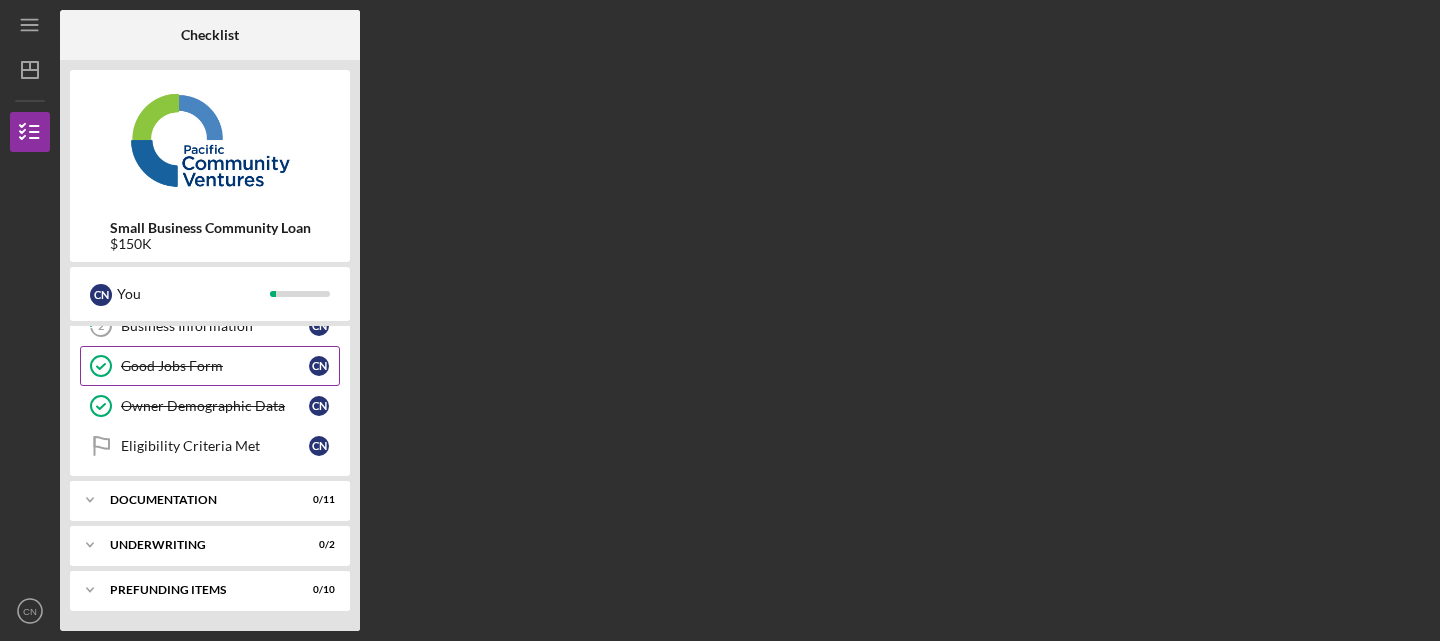 scroll, scrollTop: 100, scrollLeft: 0, axis: vertical 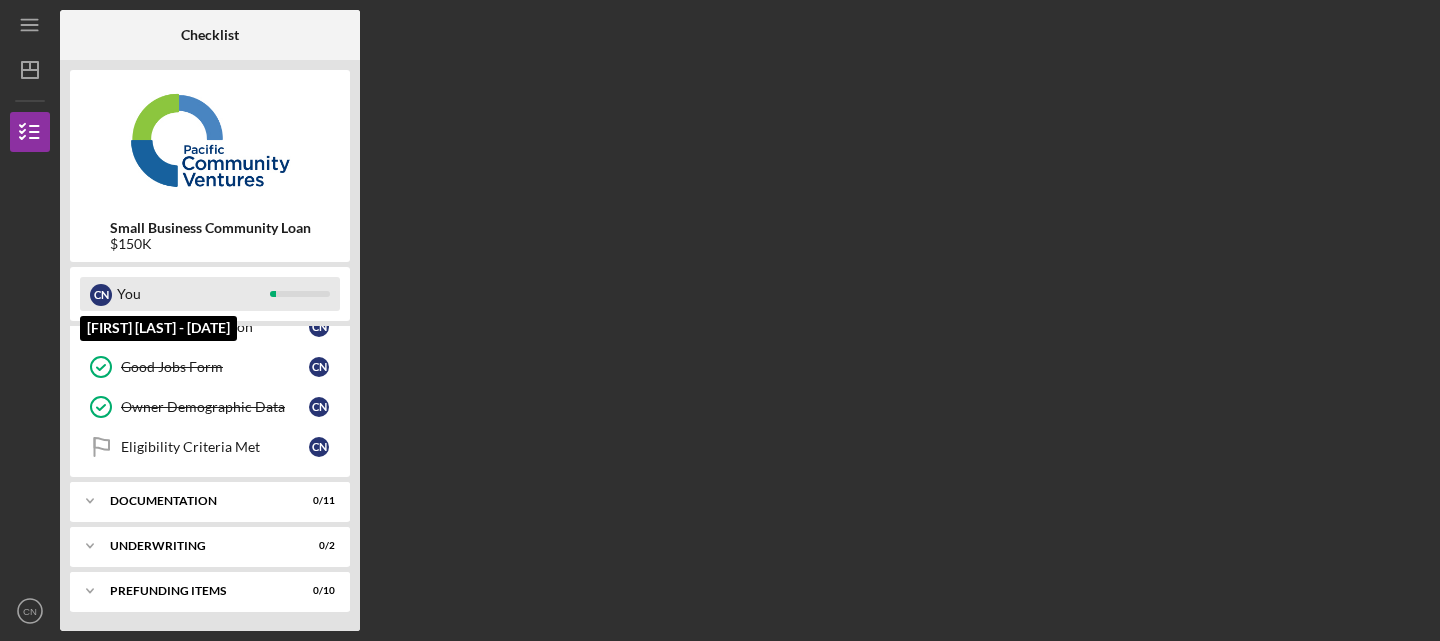 click on "You" at bounding box center (193, 294) 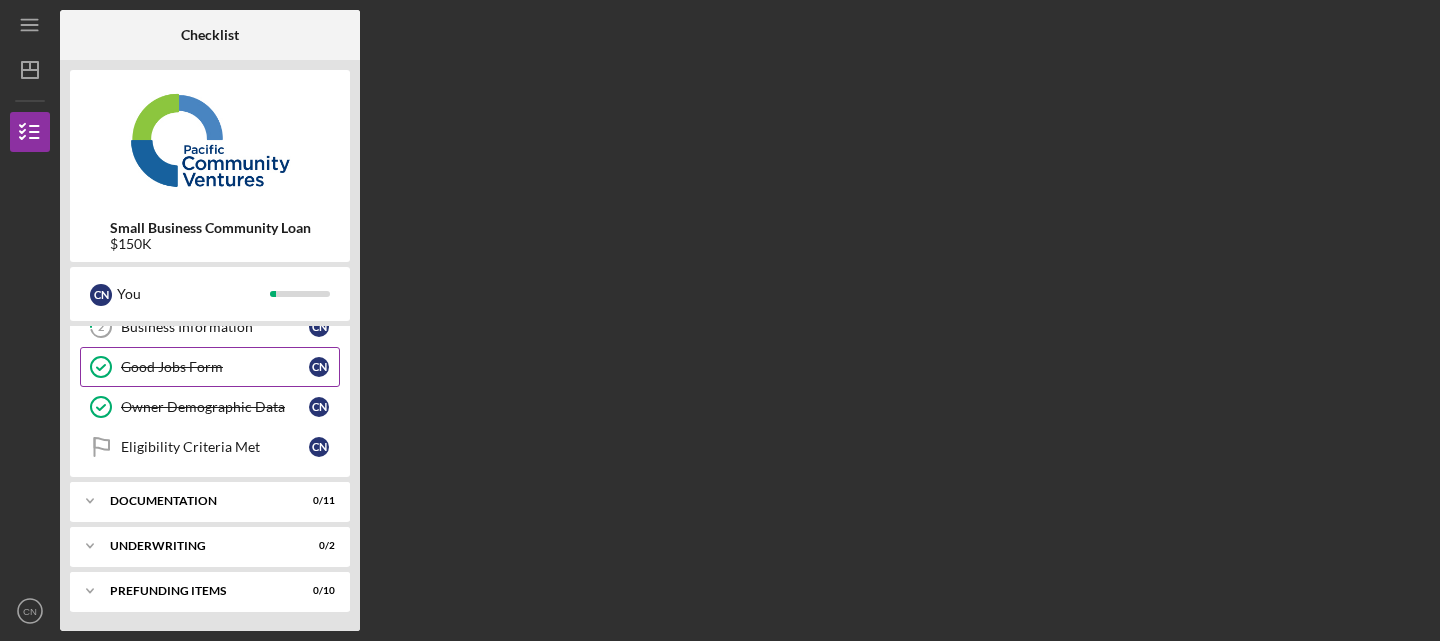 click on "Good Jobs Form" at bounding box center [215, 367] 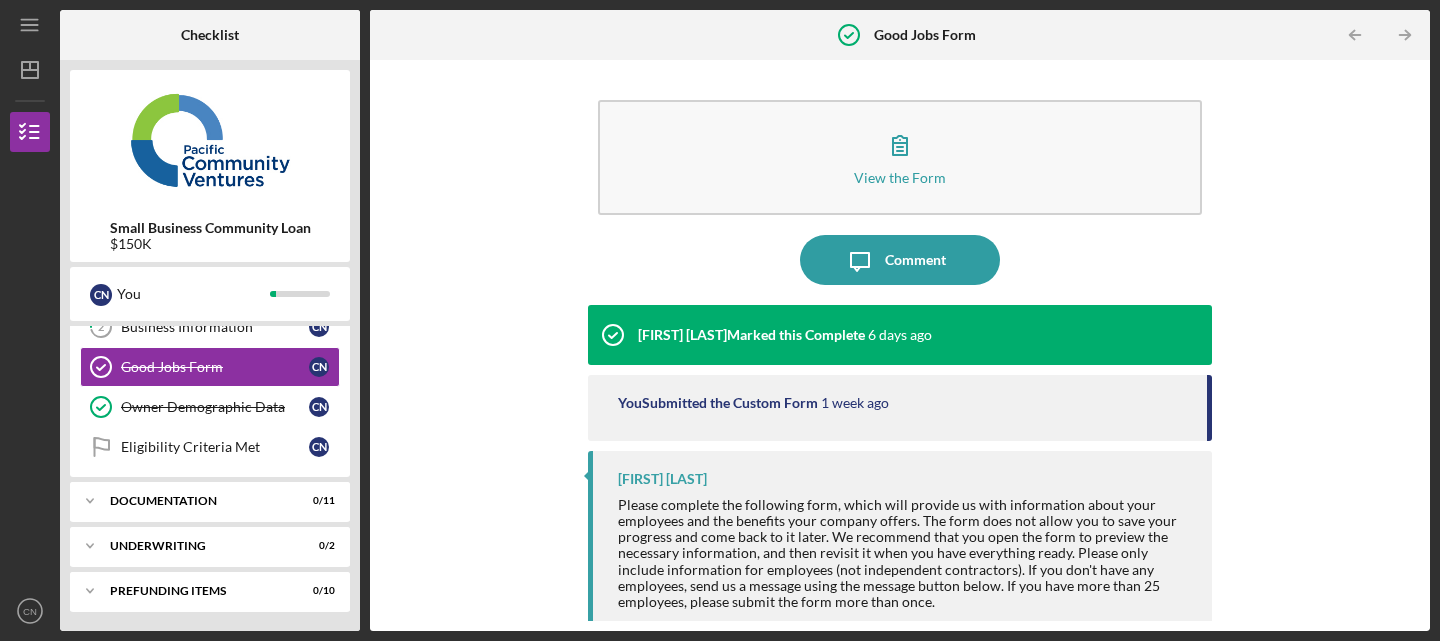 scroll, scrollTop: 14, scrollLeft: 0, axis: vertical 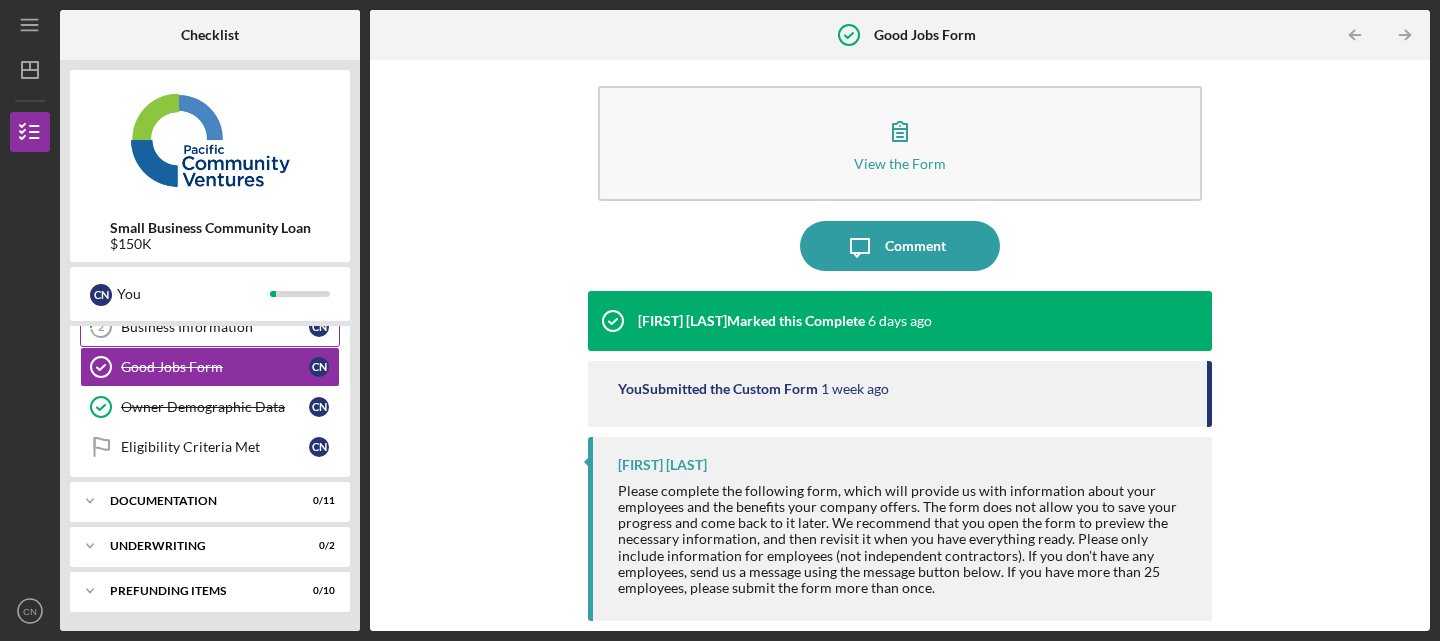 click on "2 Business Information C N" at bounding box center [210, 327] 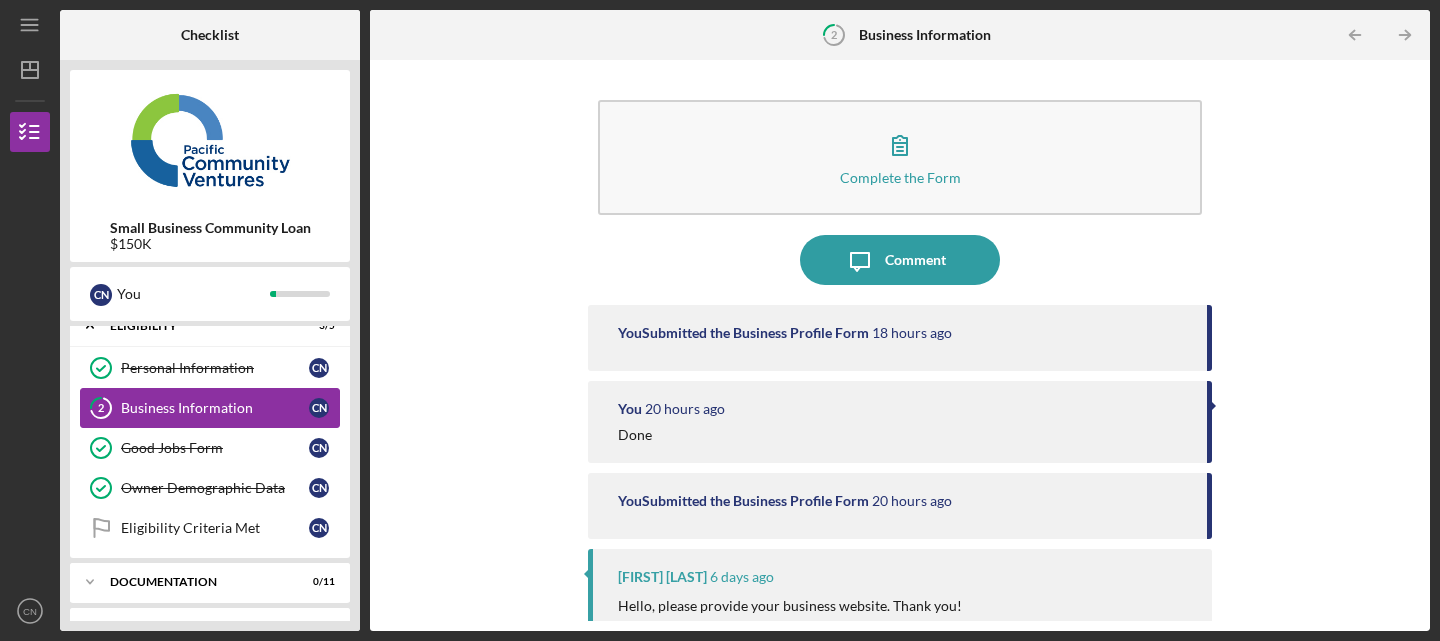 scroll, scrollTop: 0, scrollLeft: 0, axis: both 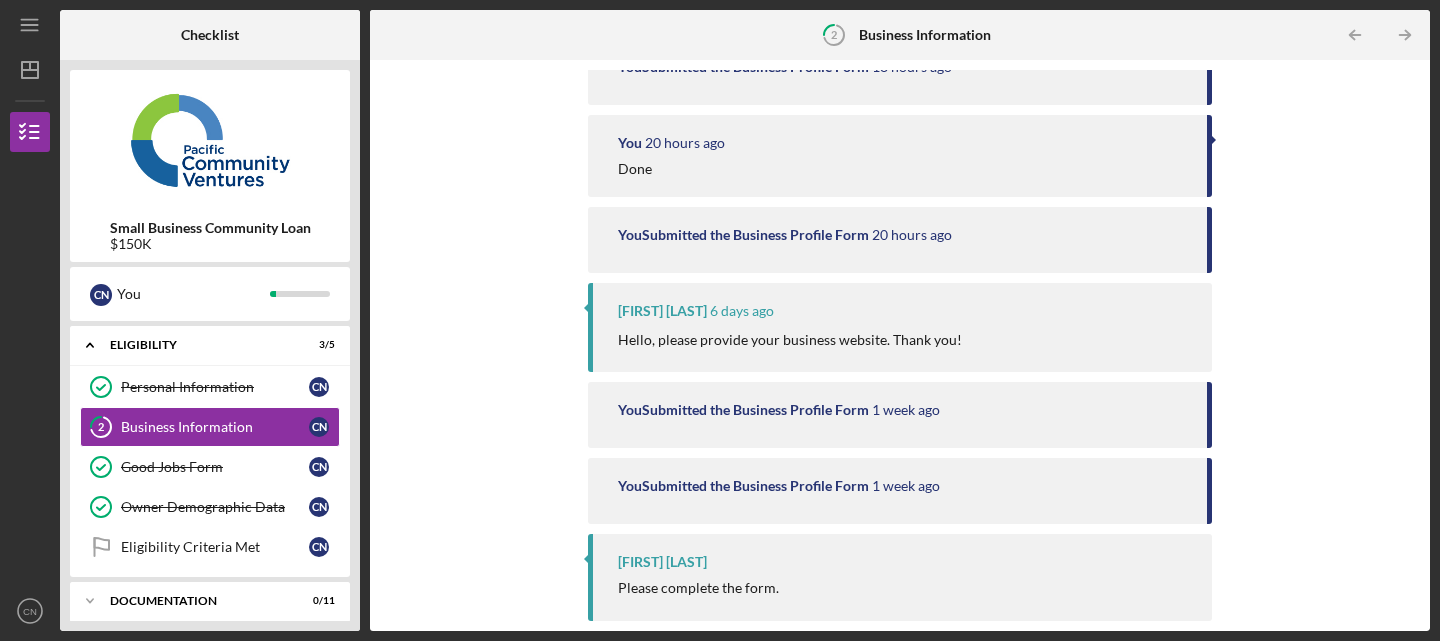 click on "[FIRST] [LAST]" at bounding box center [905, 562] 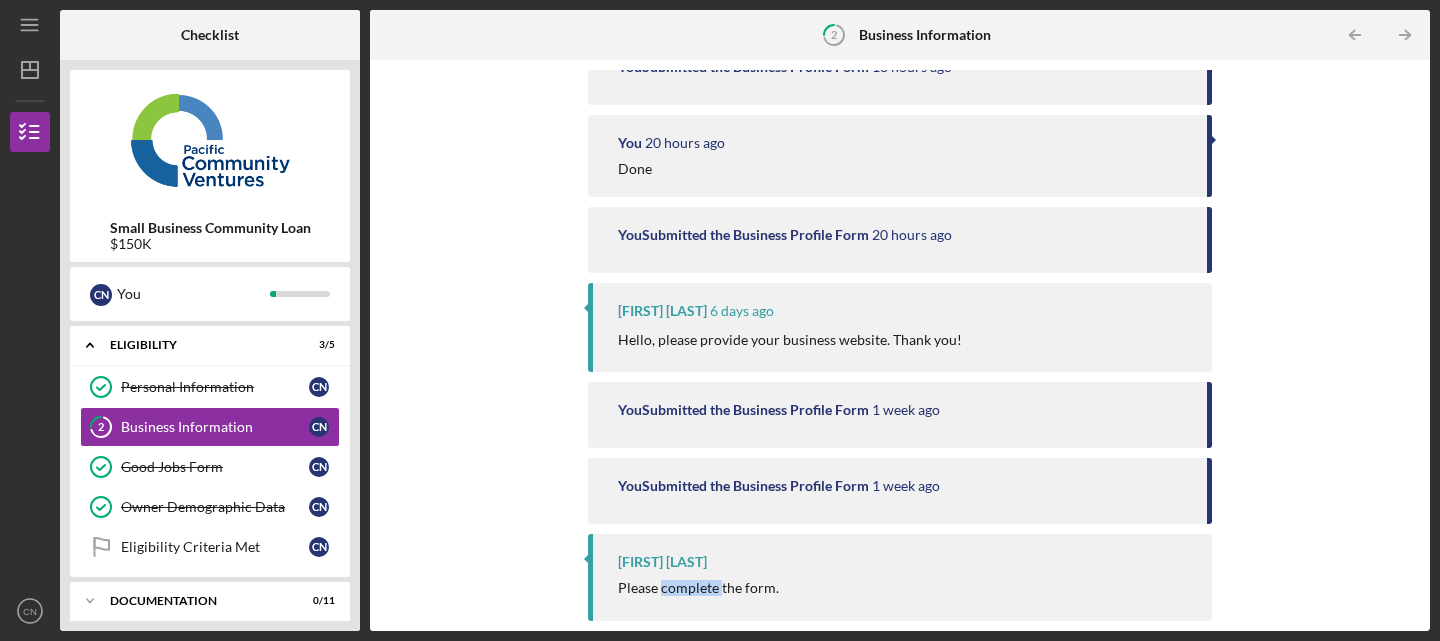 click on "[FIRST] [LAST] Please complete the form." at bounding box center (900, 577) 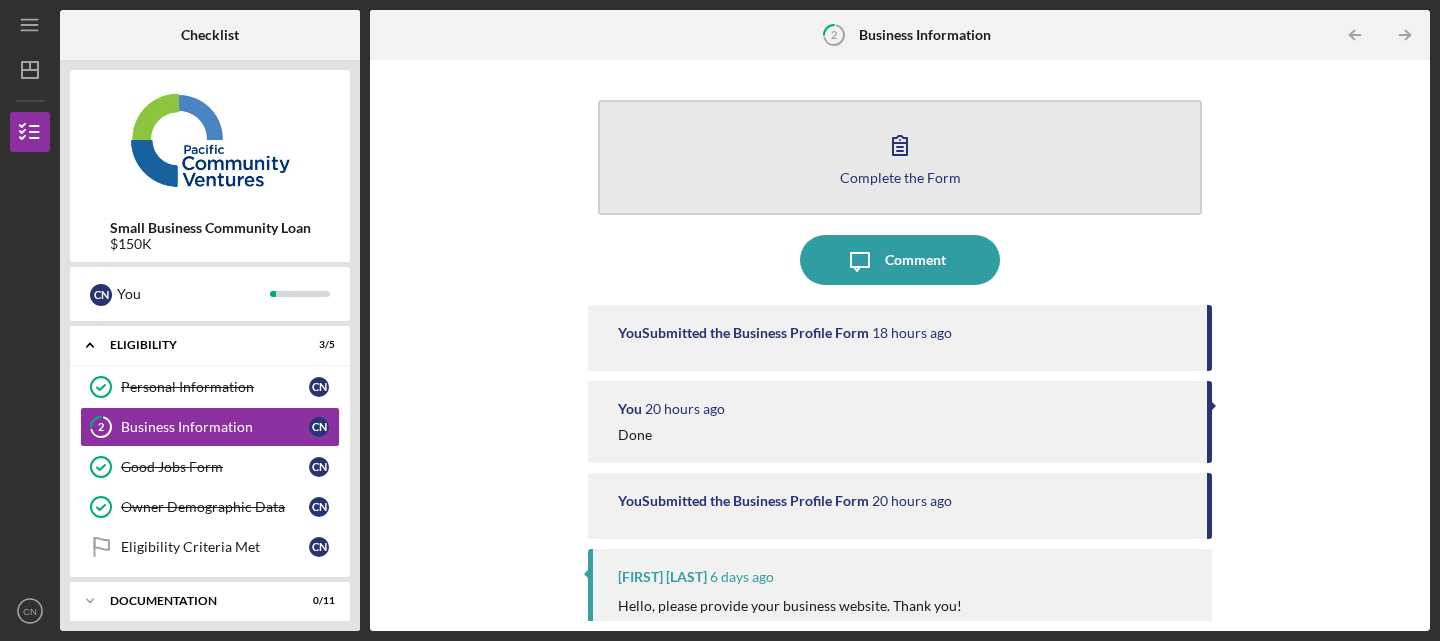 click on "Complete the Form Form" at bounding box center (900, 157) 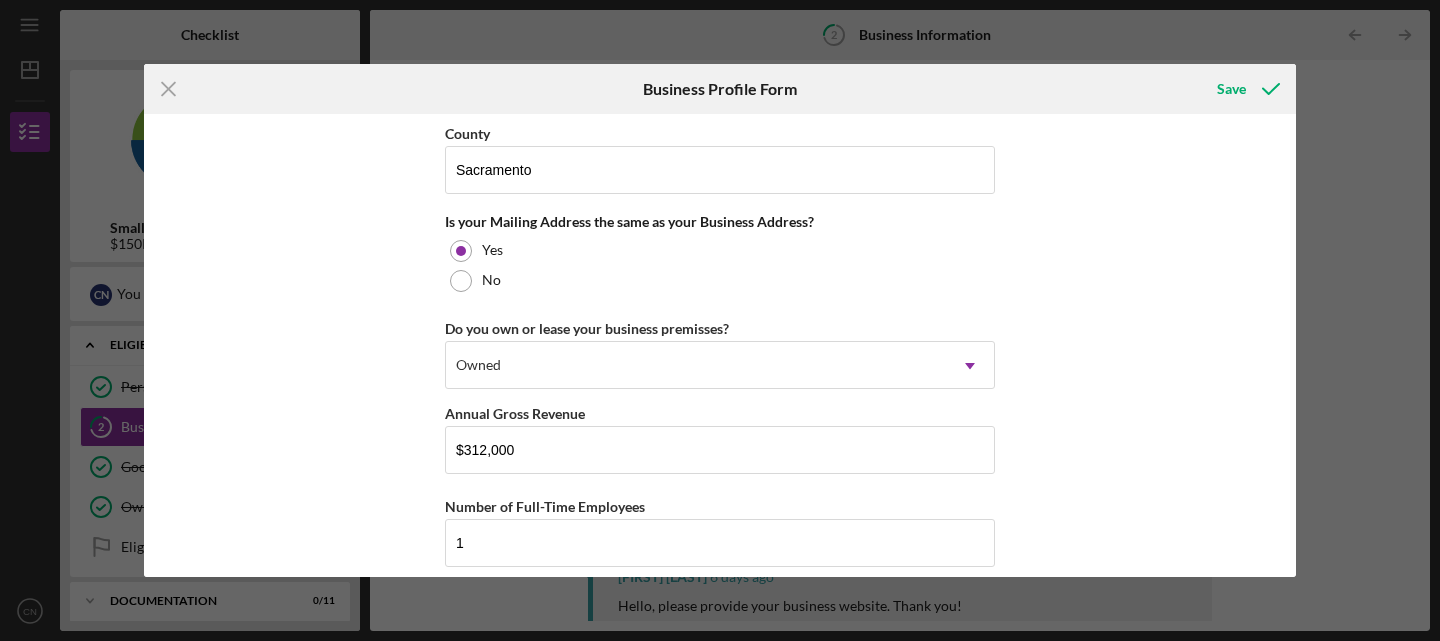 scroll, scrollTop: 1470, scrollLeft: 0, axis: vertical 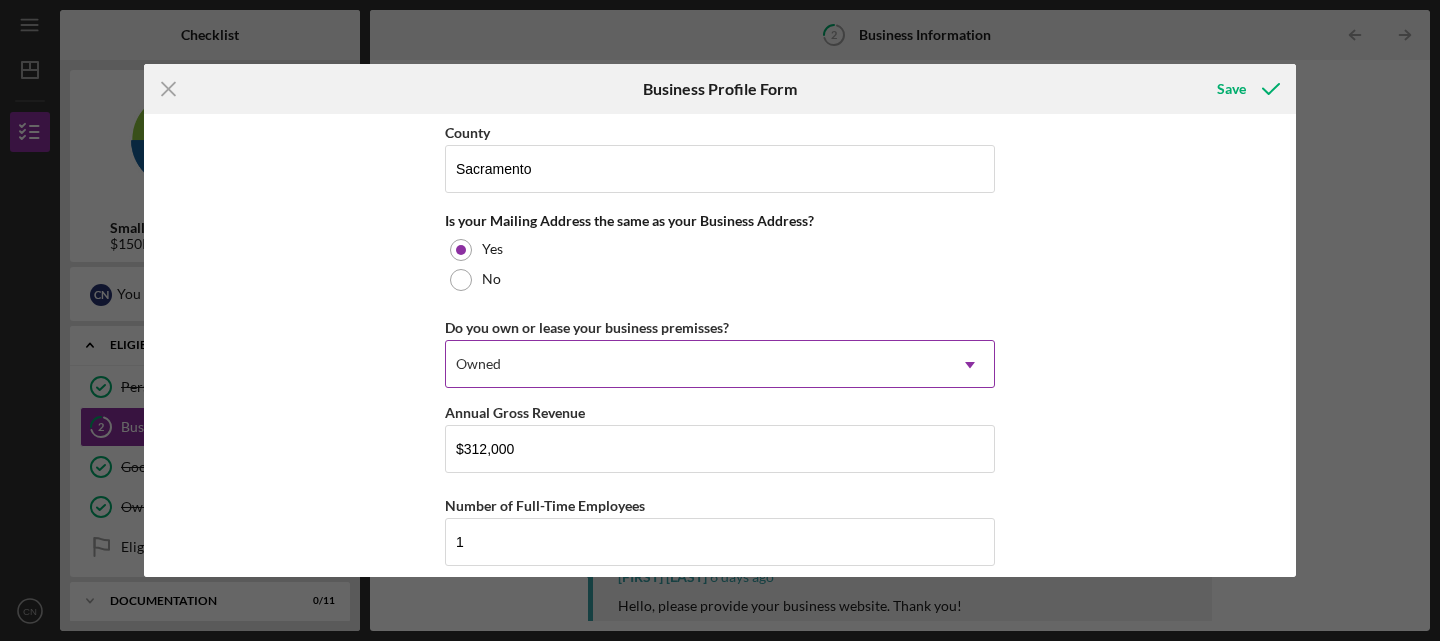 click on "Owned" at bounding box center (696, 365) 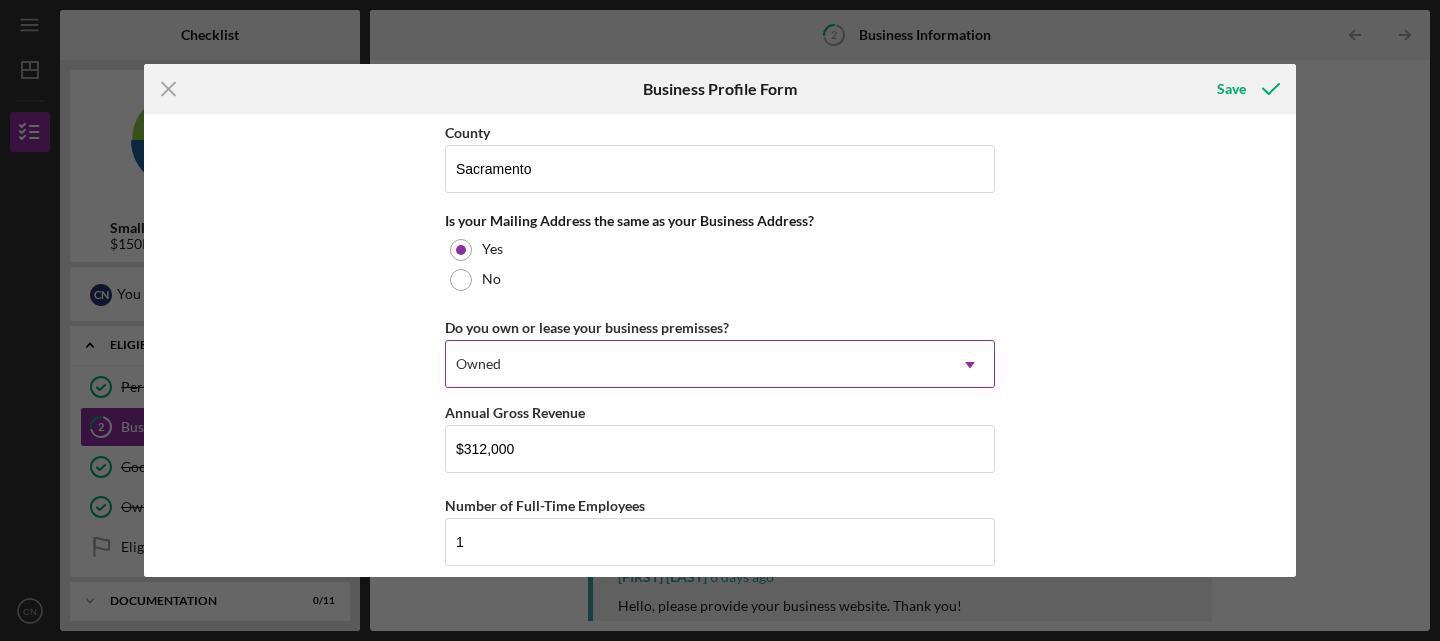 click on "Owned" at bounding box center [696, 365] 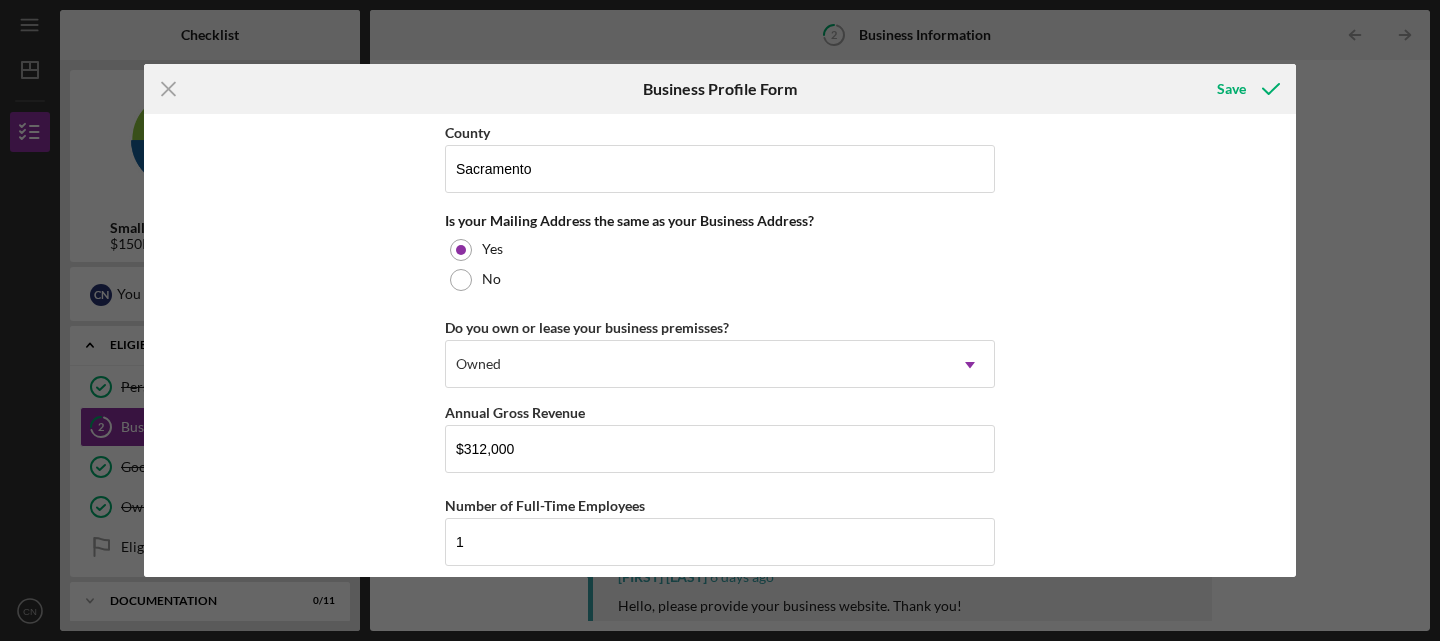 click on "Business Name A&C Senior Care No 2 LLC DBA A&C Elderly Care Business Start Date [DATE] Legal Structure LLC Icon/Dropdown Arrow Business Phone [PHONE] Business Email [EMAIL] https:// Website sites.google.com/view/ac-senior-care-no2-llc/home Industry Assisted Living Facilities for Elderly Industry NAICS Code [NAICS] EIN [EIN] Ownership Business Ownership Type Minority-Owned Woman-Owned Icon/Menu Close Icon/Dropdown Arrow Do you own 100% of the business? Yes No Business Street Address [NUMBER] [STREET] City [CITY] State [STATE] Icon/Dropdown Arrow Zip [ZIP] County [COUNTY] Is your Mailing Address the same as your Business Address? Yes No Do you own or lease your business premisses? Owned Icon/Dropdown Arrow Annual Gross Revenue $312,000 Number of Full-Time Employees 1 Number of Part-Time Employees 1" at bounding box center (720, 345) 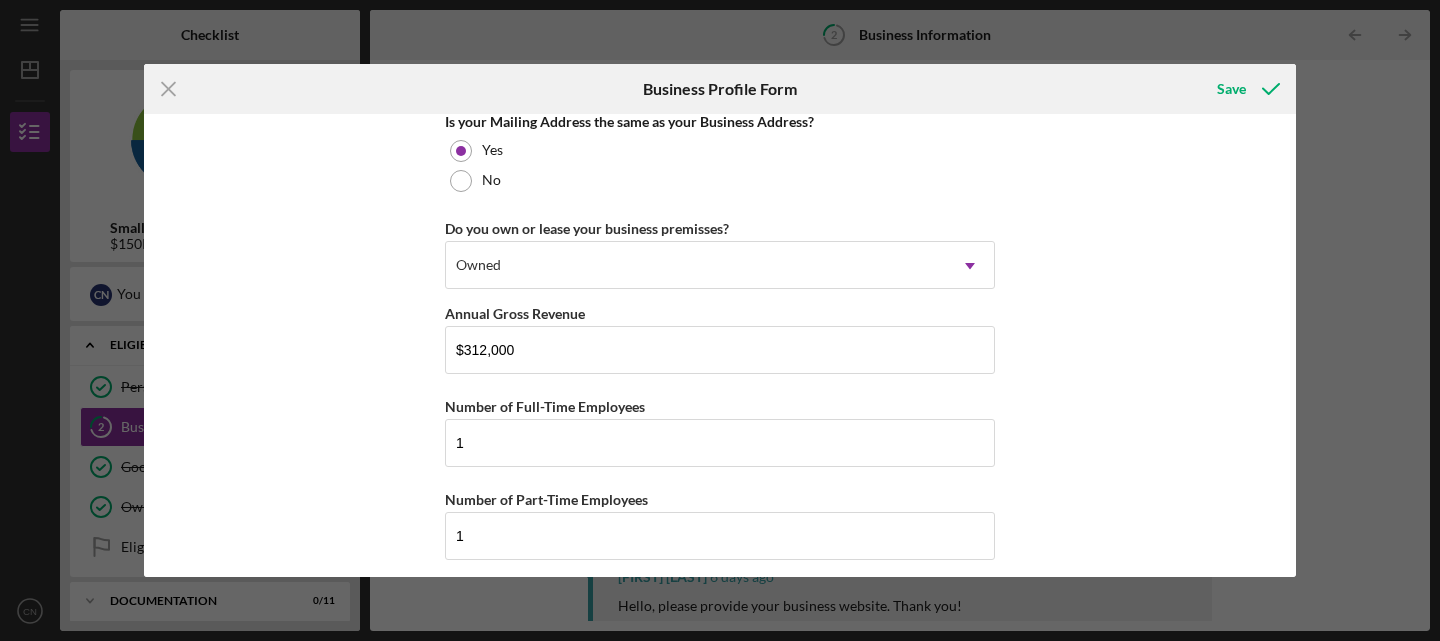 scroll, scrollTop: 1581, scrollLeft: 0, axis: vertical 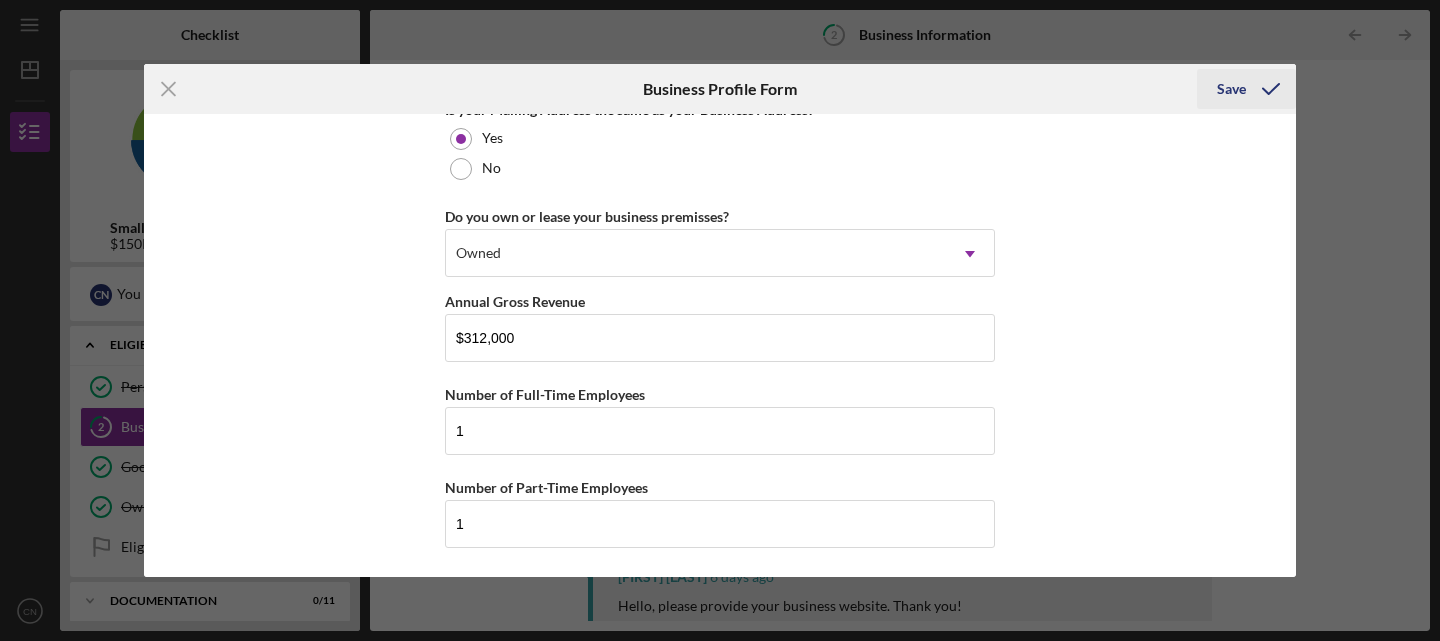 click 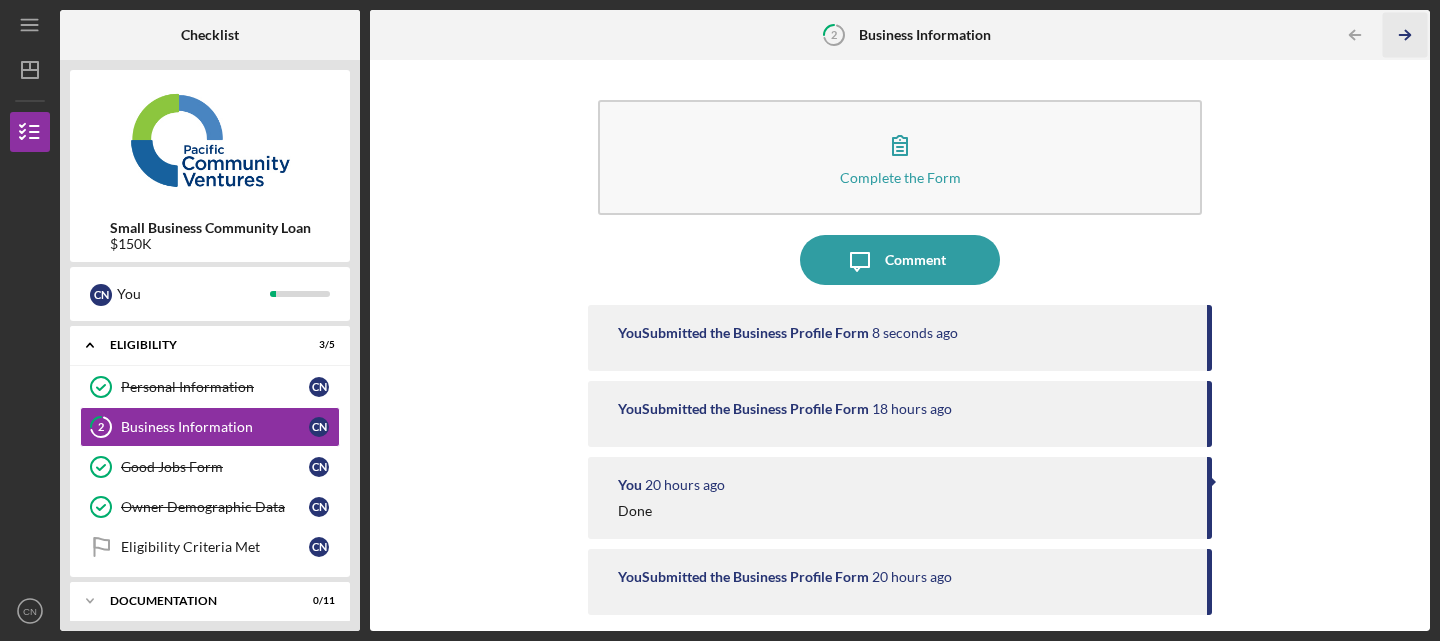 click on "Icon/Table Pagination Arrow" 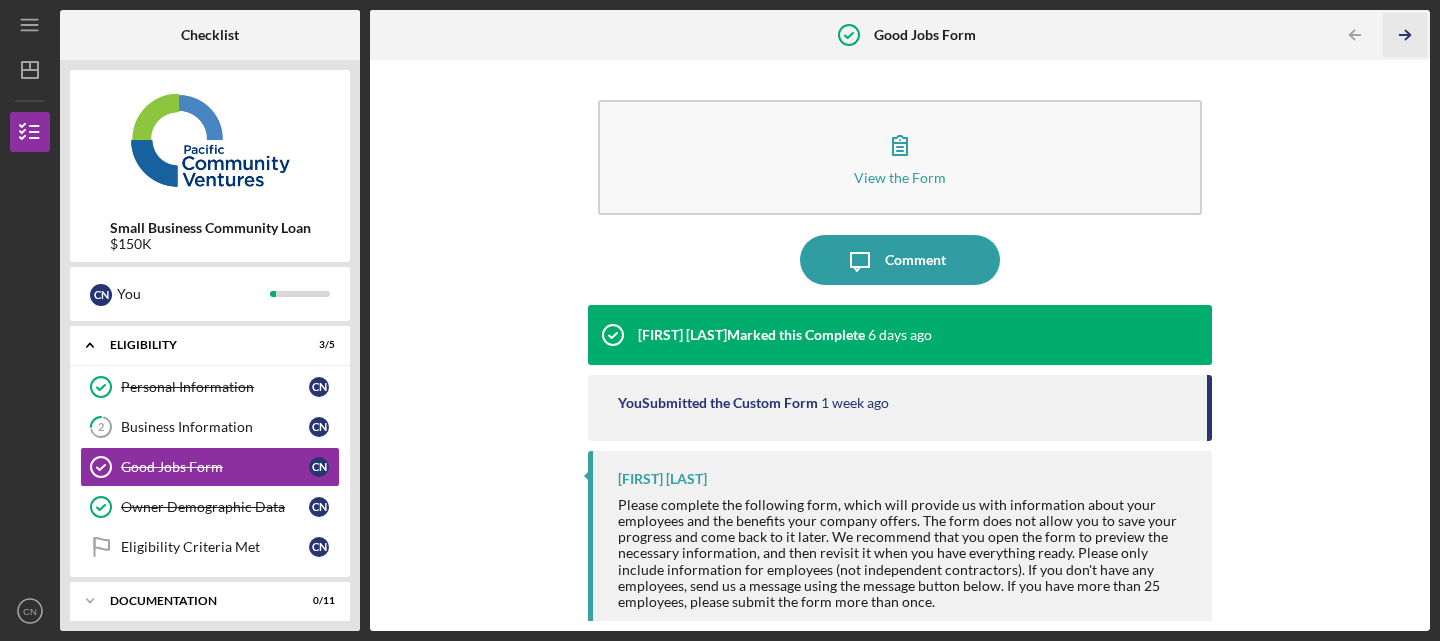 click 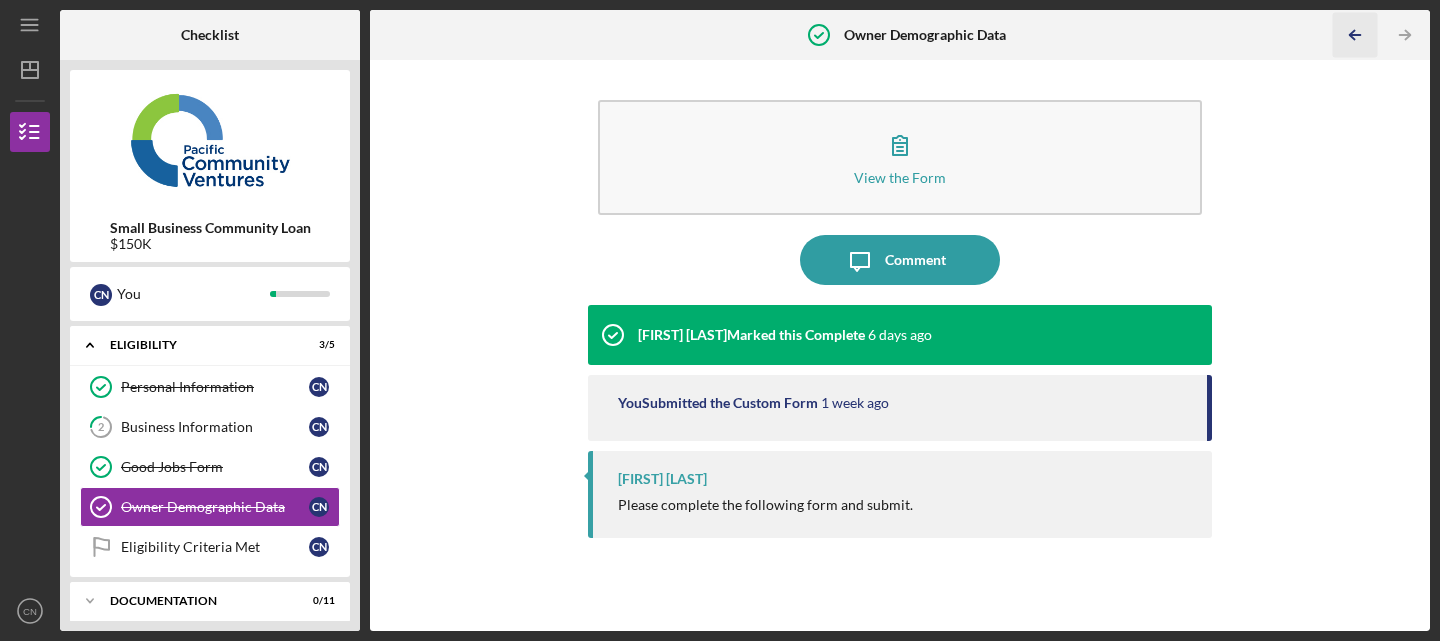 click on "Icon/Table Pagination Arrow" 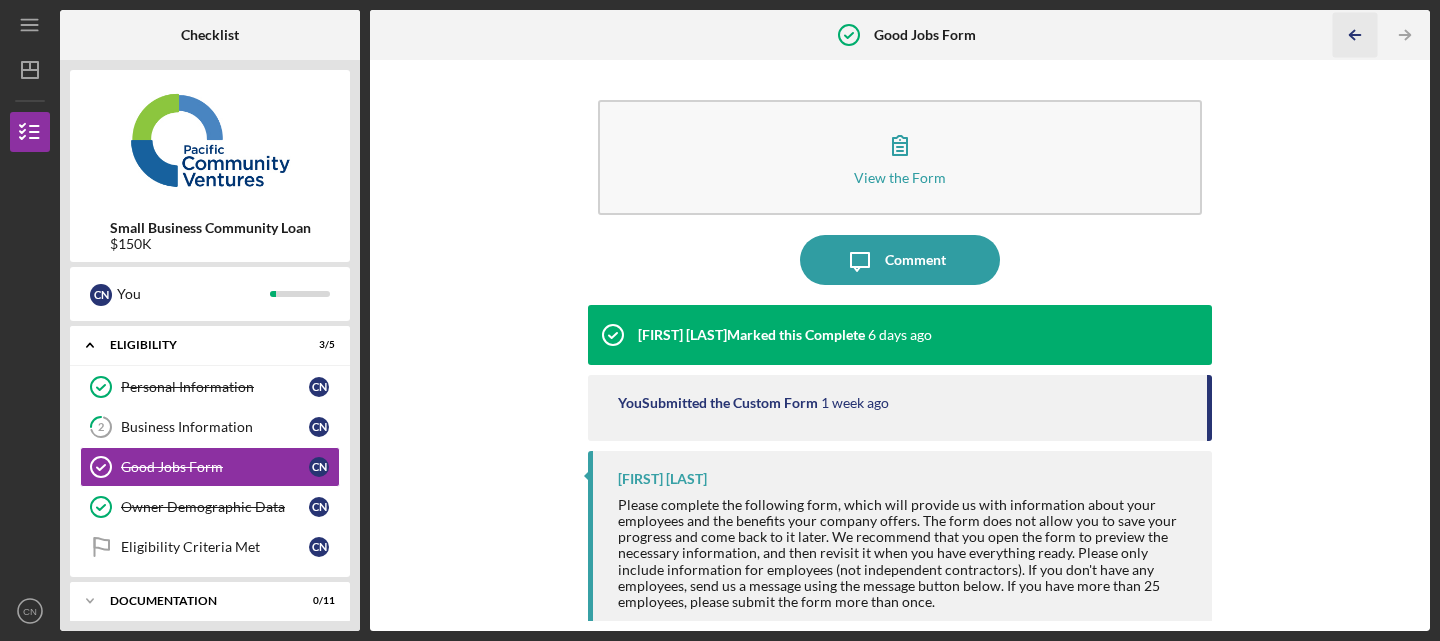 click on "Icon/Table Pagination Arrow" 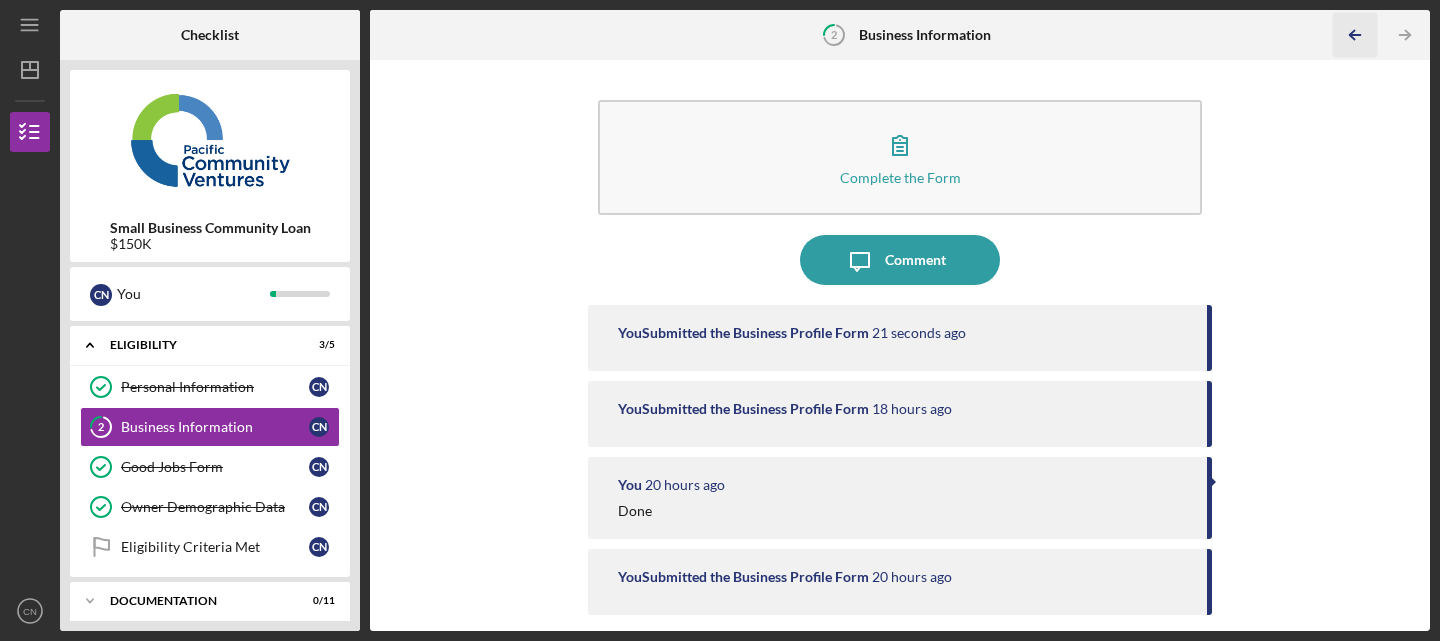 type 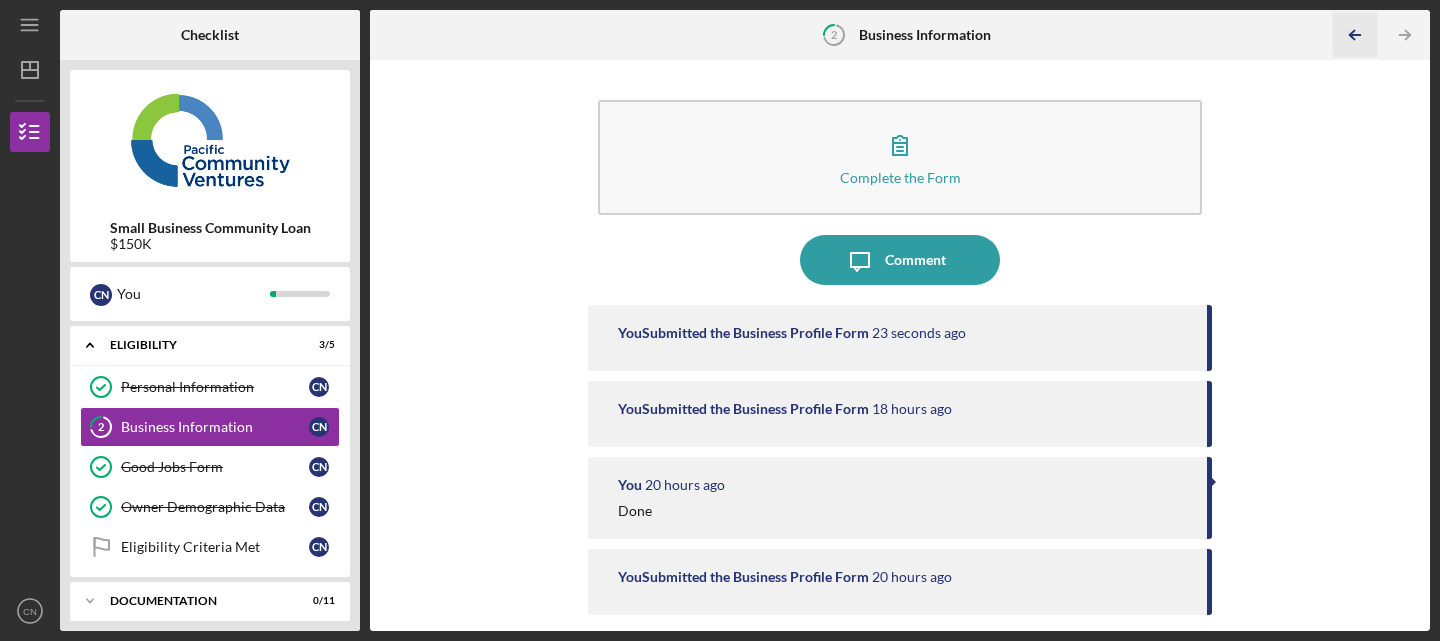 click on "Icon/Table Pagination Arrow" 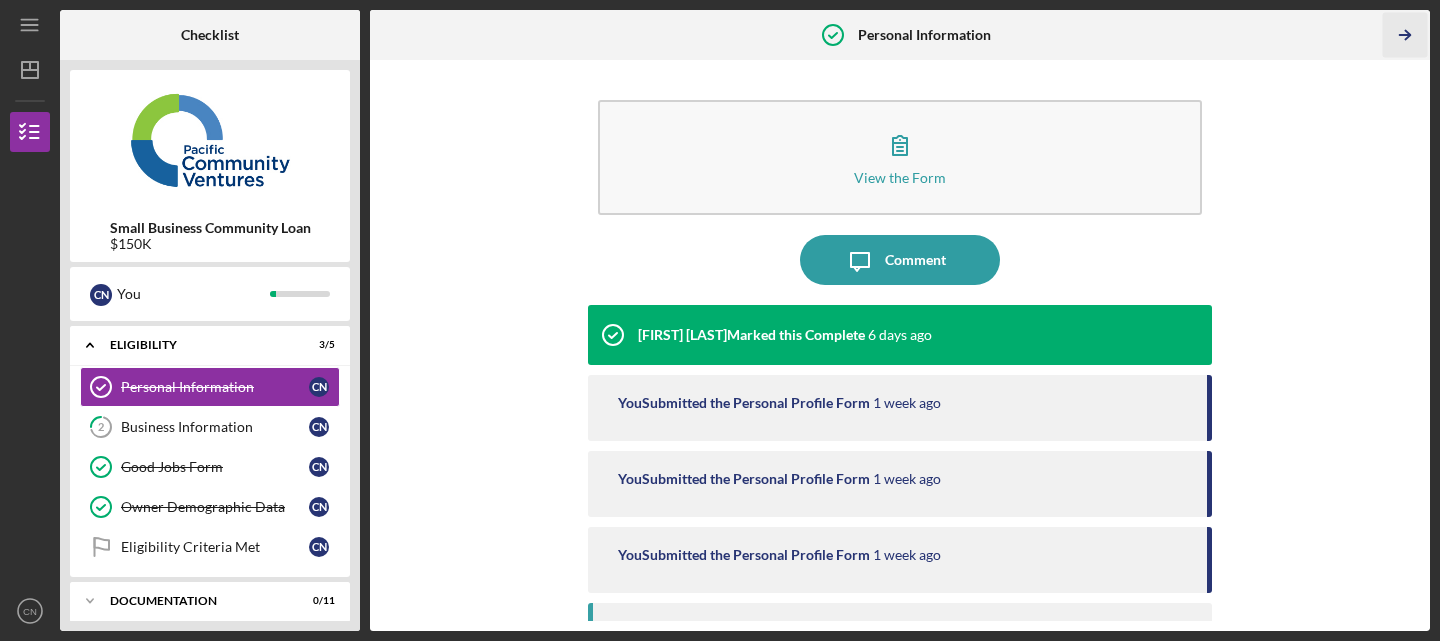 click on "Icon/Table Pagination Arrow" 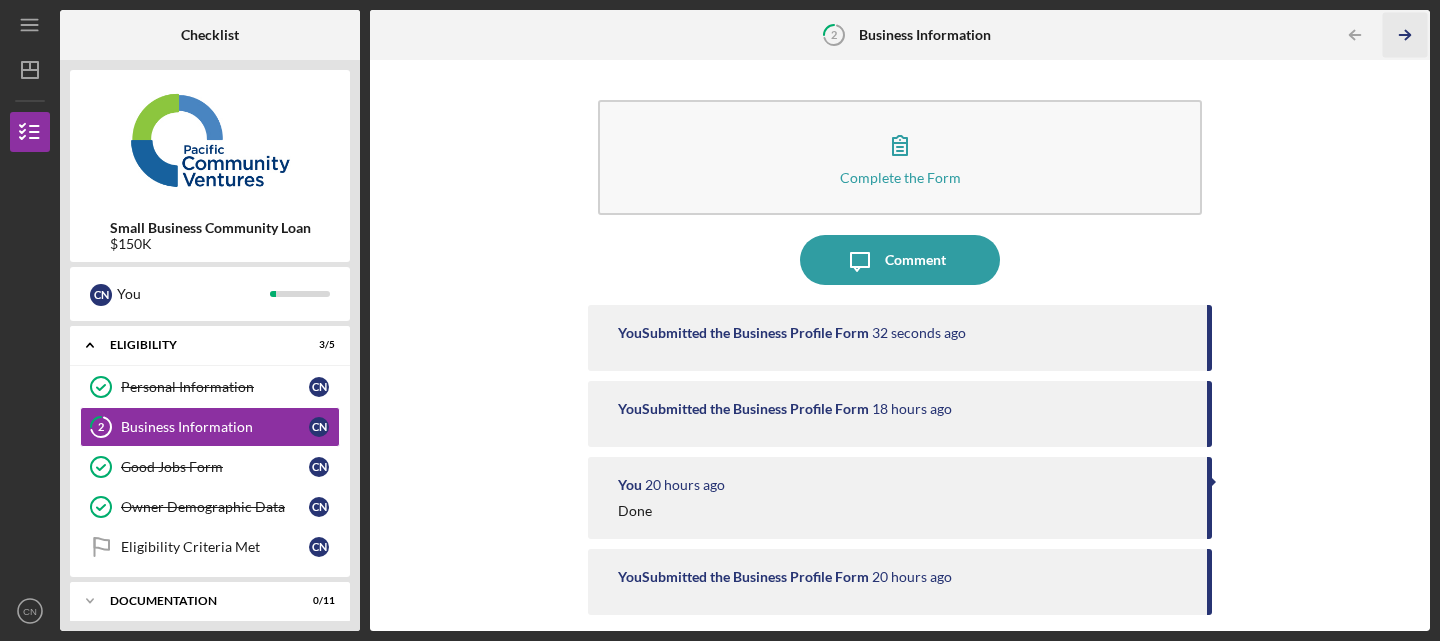 click on "Icon/Table Pagination Arrow" 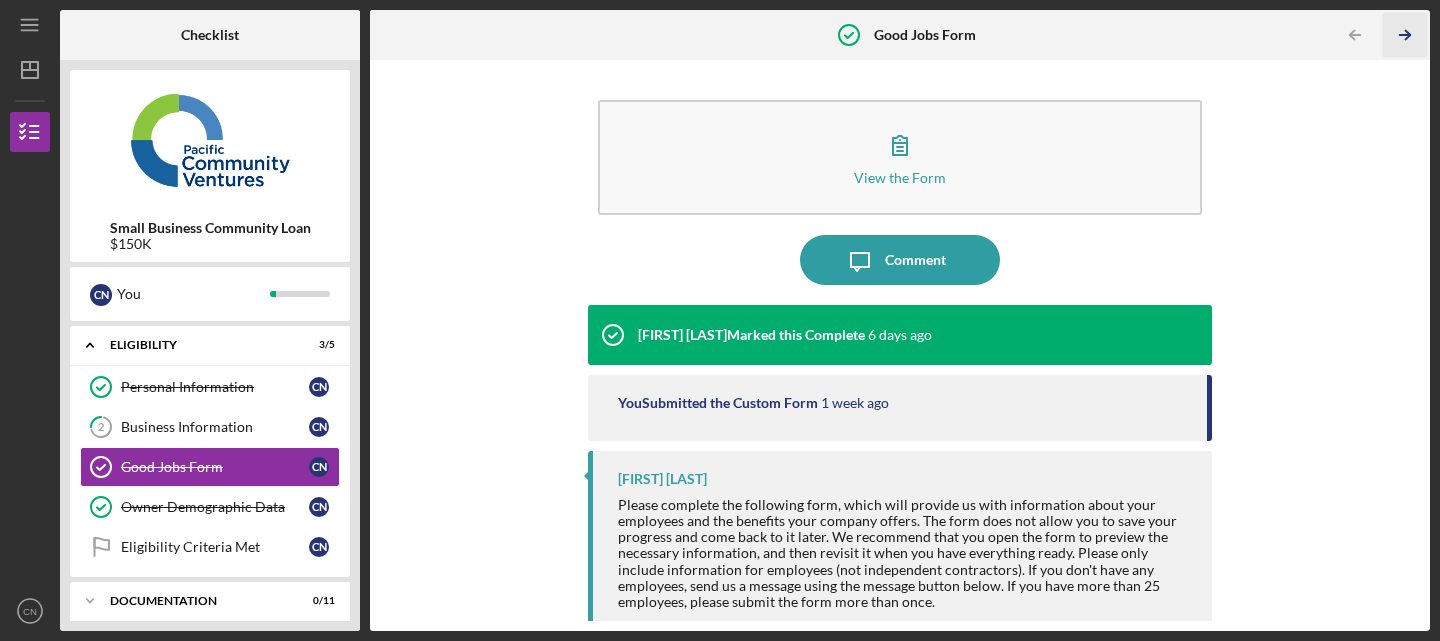 click on "Icon/Table Pagination Arrow" 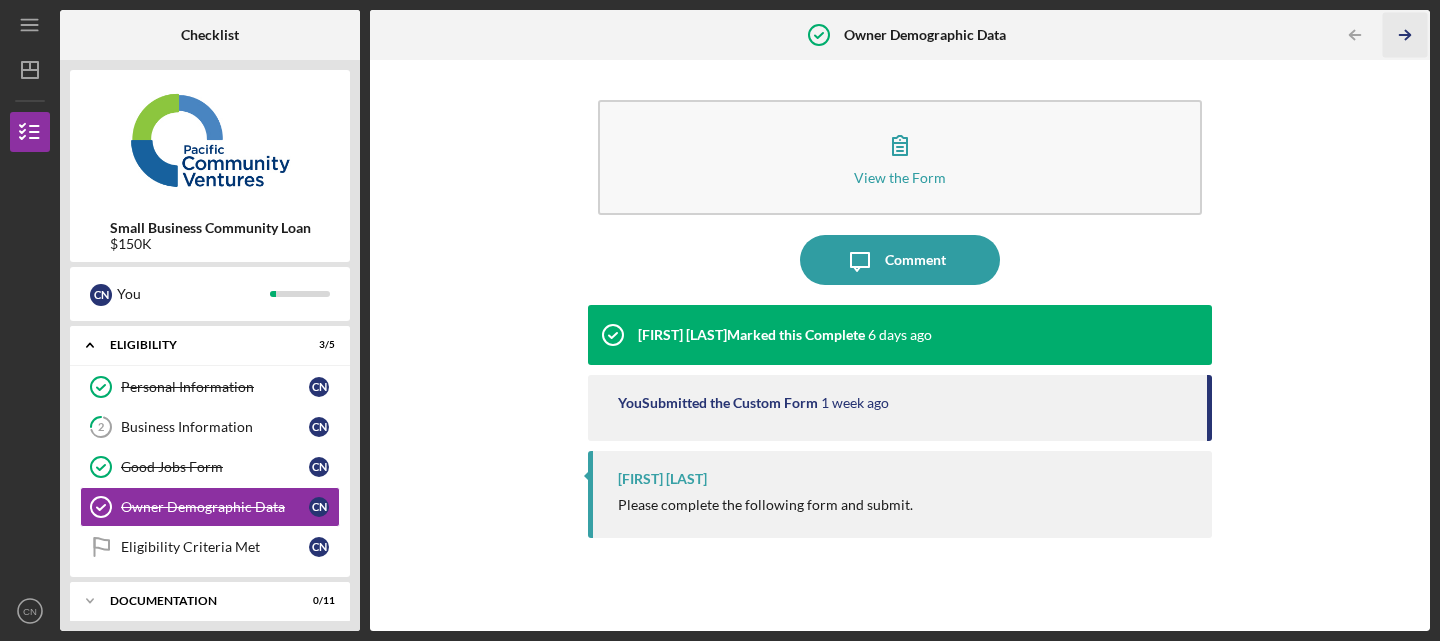 click on "Icon/Table Pagination Arrow" 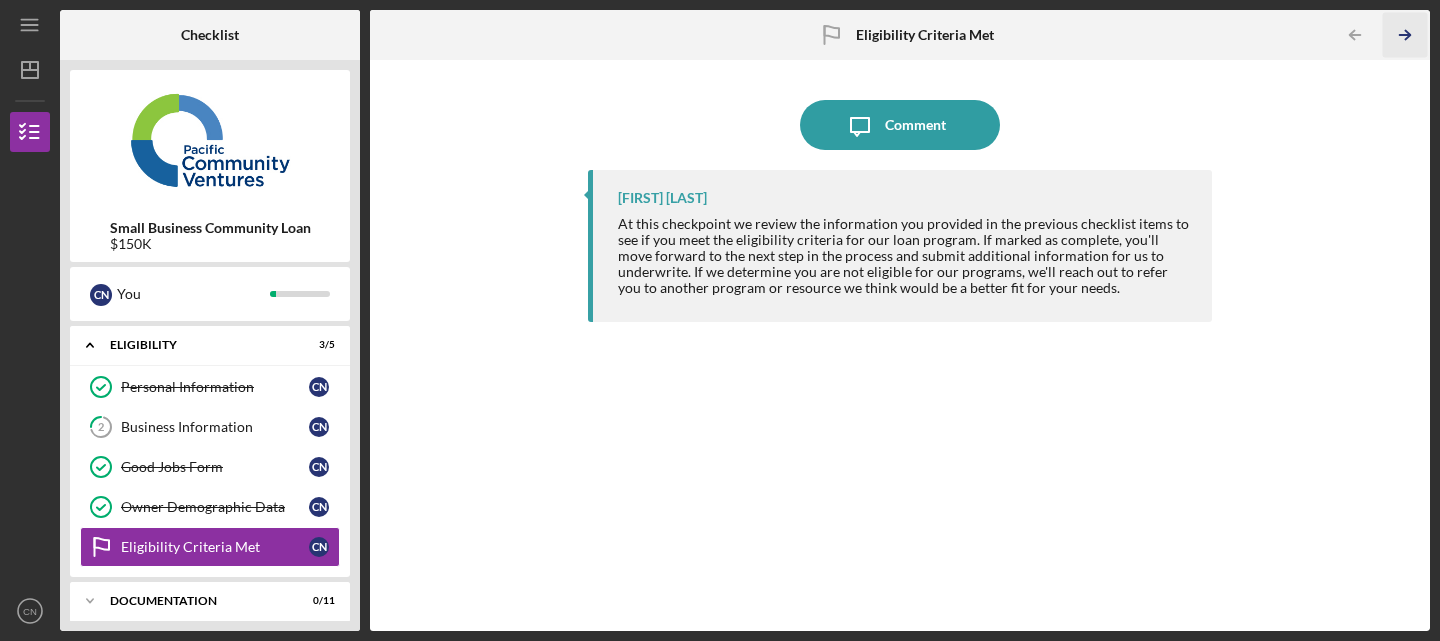 click 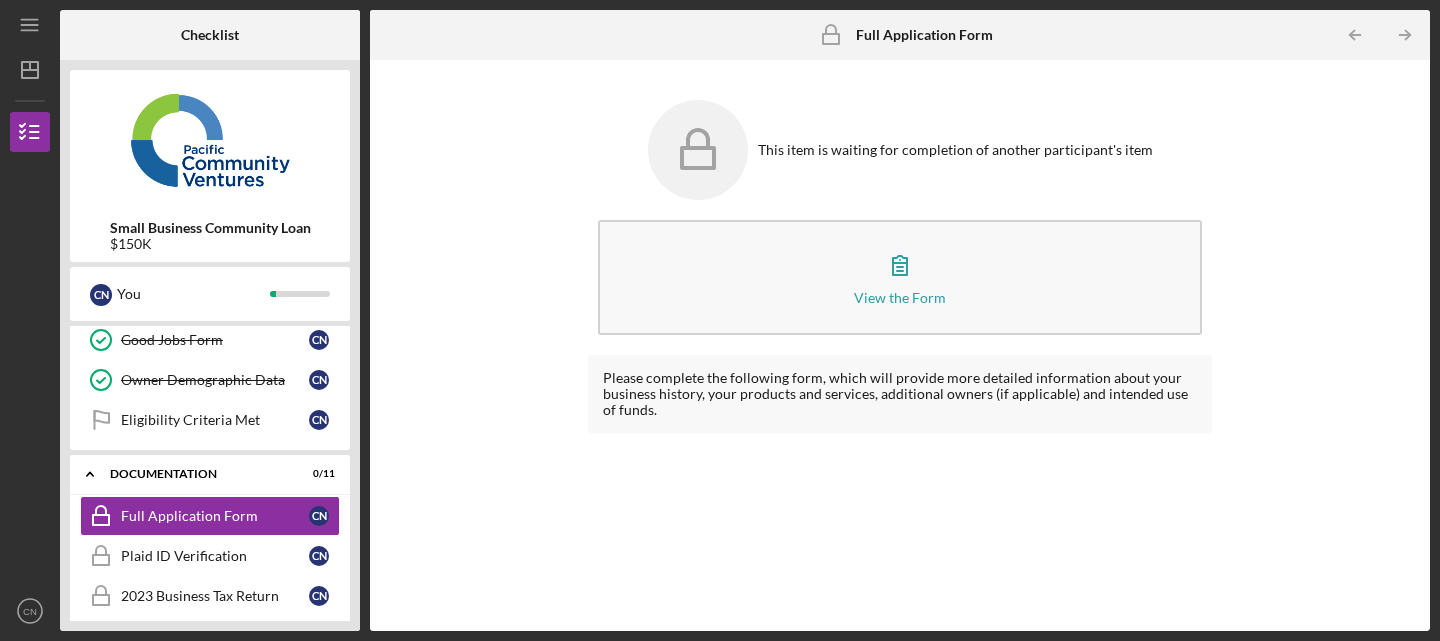 scroll, scrollTop: 169, scrollLeft: 0, axis: vertical 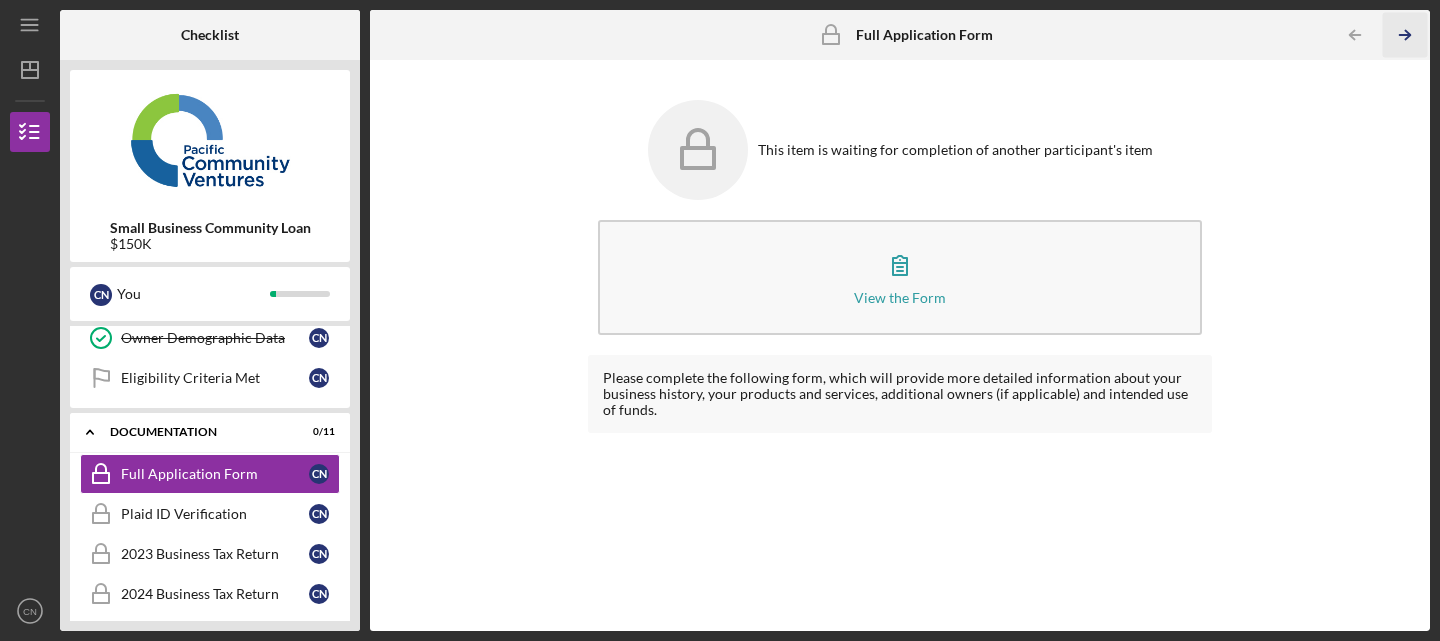 click 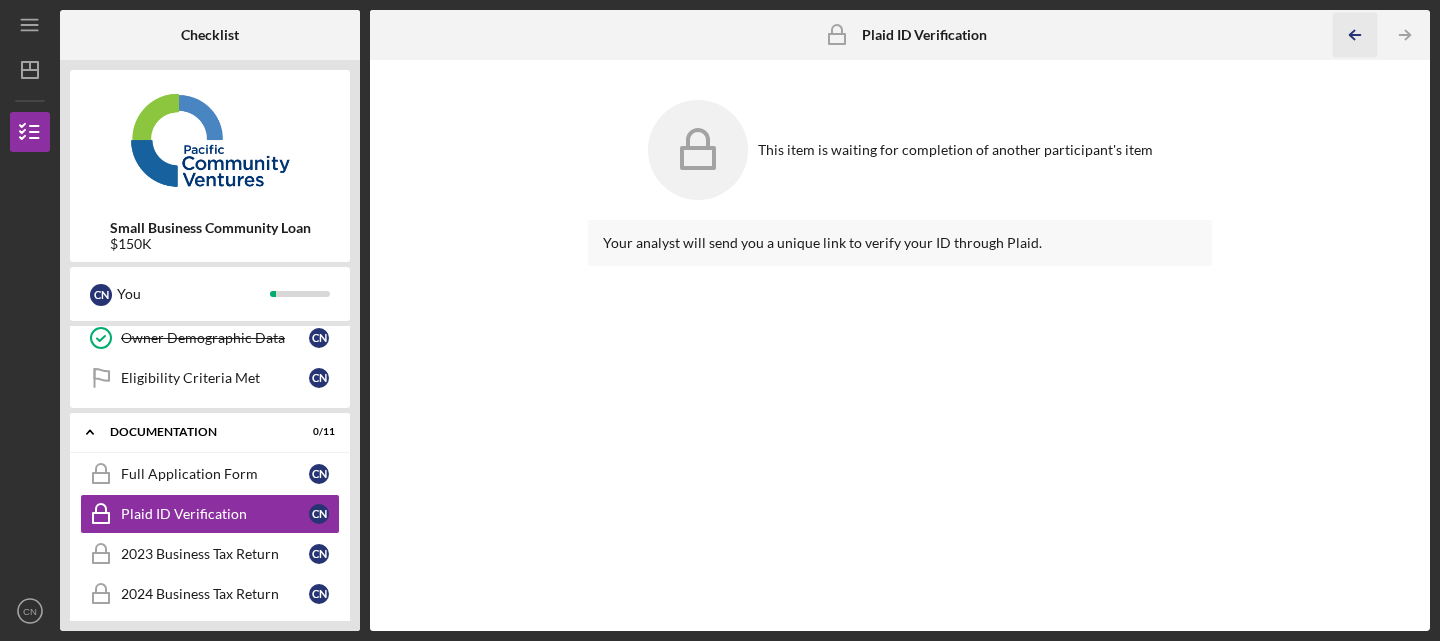 click on "Icon/Table Pagination Arrow" 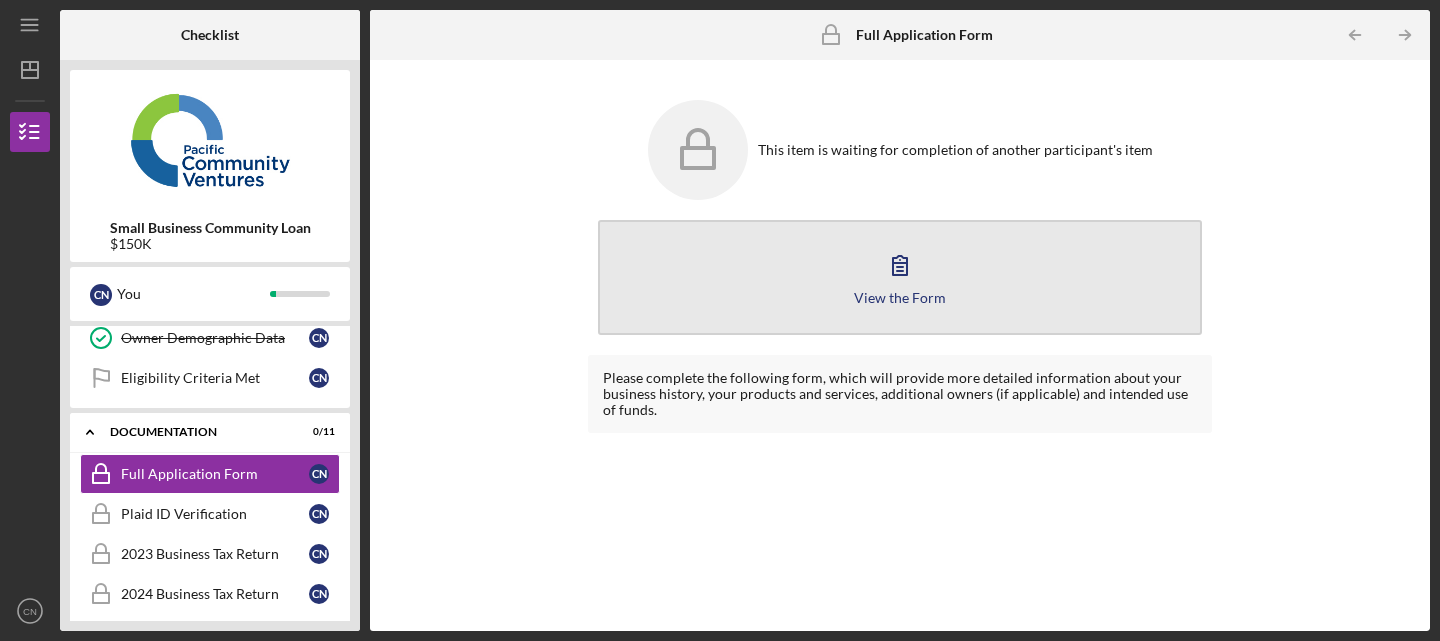 click on "View the Form Form" at bounding box center [900, 277] 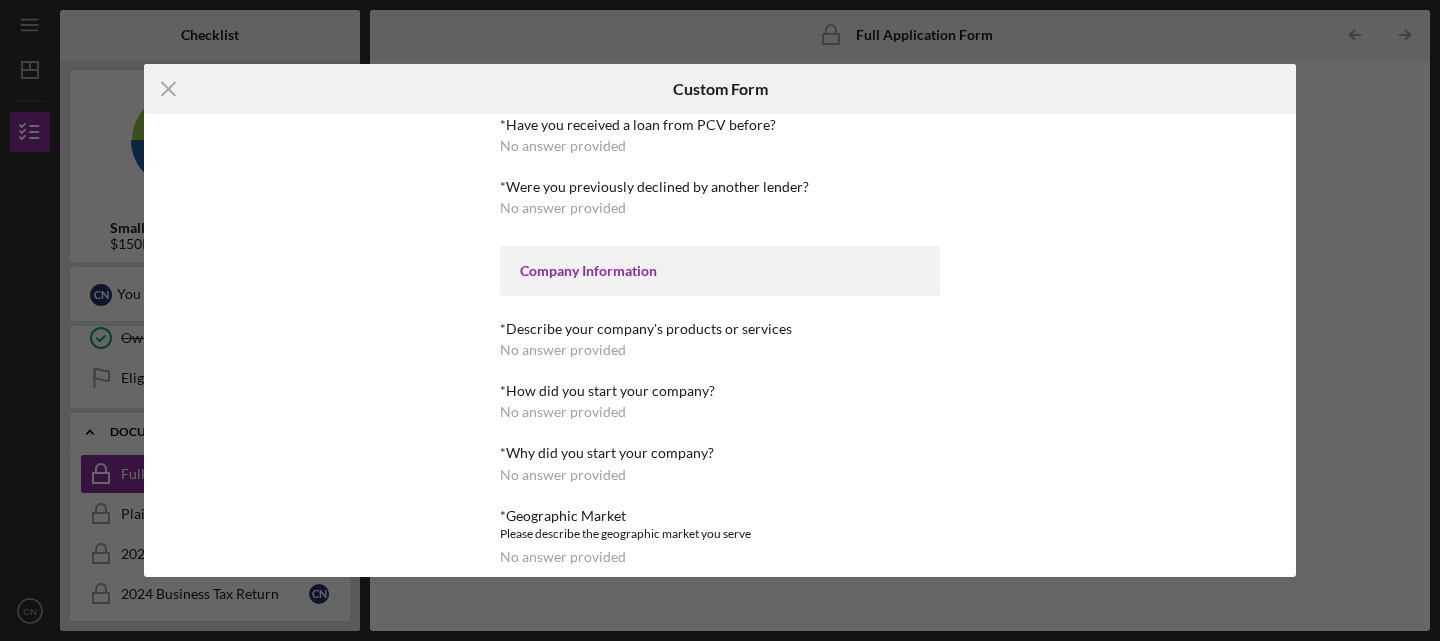 scroll, scrollTop: 311, scrollLeft: 0, axis: vertical 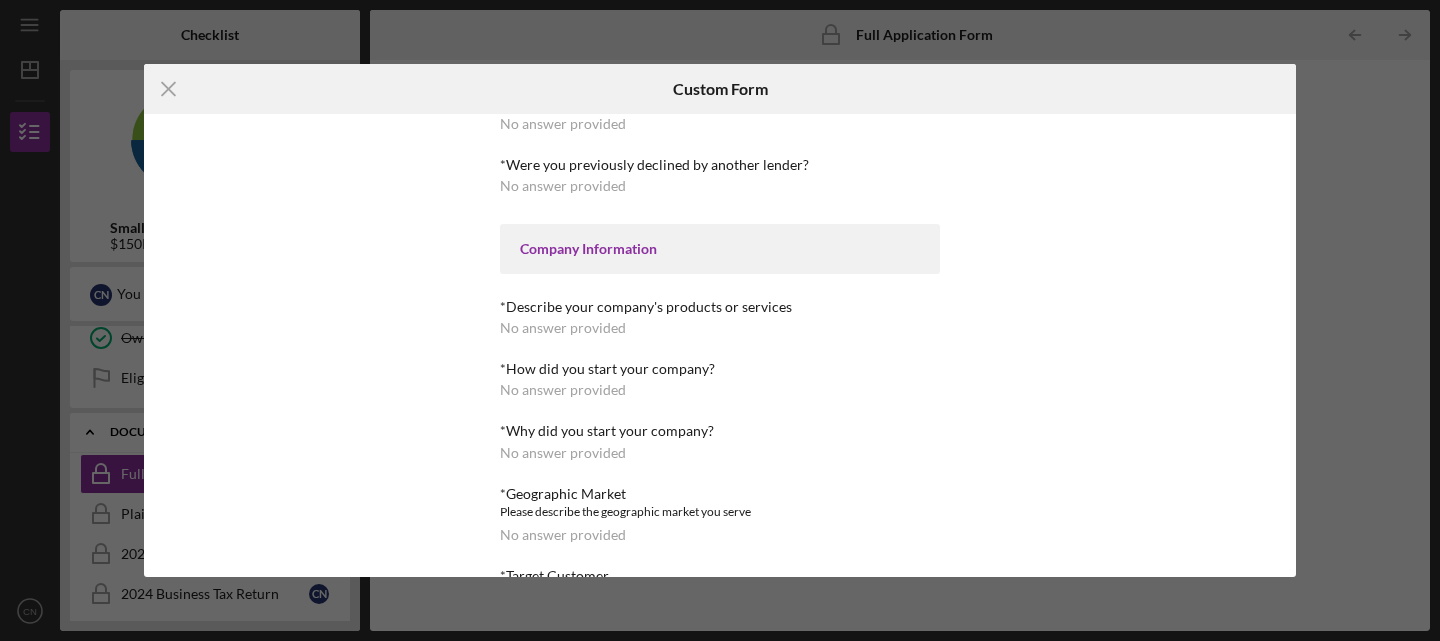 click on "Loan Request *Requested Loan Amount No answer provided *Use of Proceeds No answer provided *Loan Use Please explain in detail how you intend to utilize the loan. No answer provided *Have you received a loan from PCV before? No answer provided *Were you previously declined by another lender? No answer provided Company Information *Describe your company's products or services No answer provided *How did you start your company? No answer provided *Why did you start your company? No answer provided *Geographic Market Please describe the geographic market you serve No answer provided *Target Customer Please describe your target customer and highlight your key client accounts. No answer provided *Primary Challenges Please describe the primary challenges your company is currently facing. No answer provided *What is your company's growth strategy? No answer provided *Community Support No answer provided *Major Accomplishments Are there any major accomplishments, awards, or milestones we should know about?" at bounding box center (720, 619) 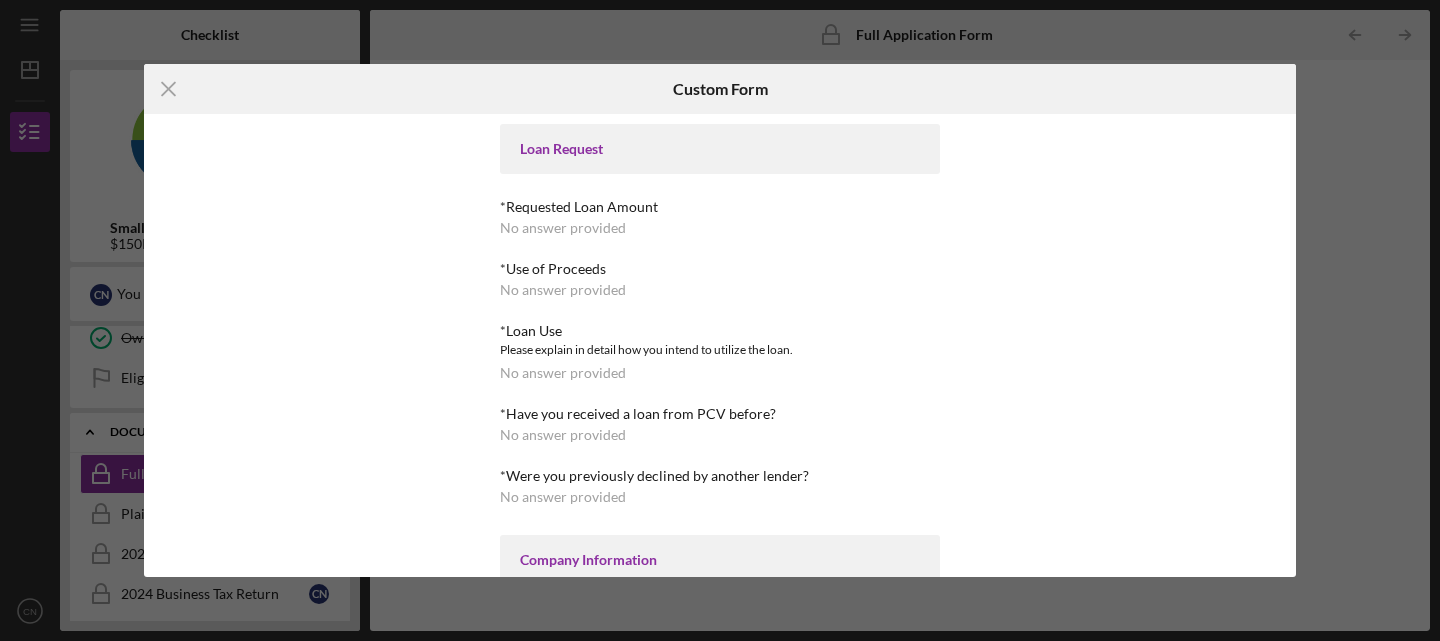 click on "No answer provided" at bounding box center (563, 228) 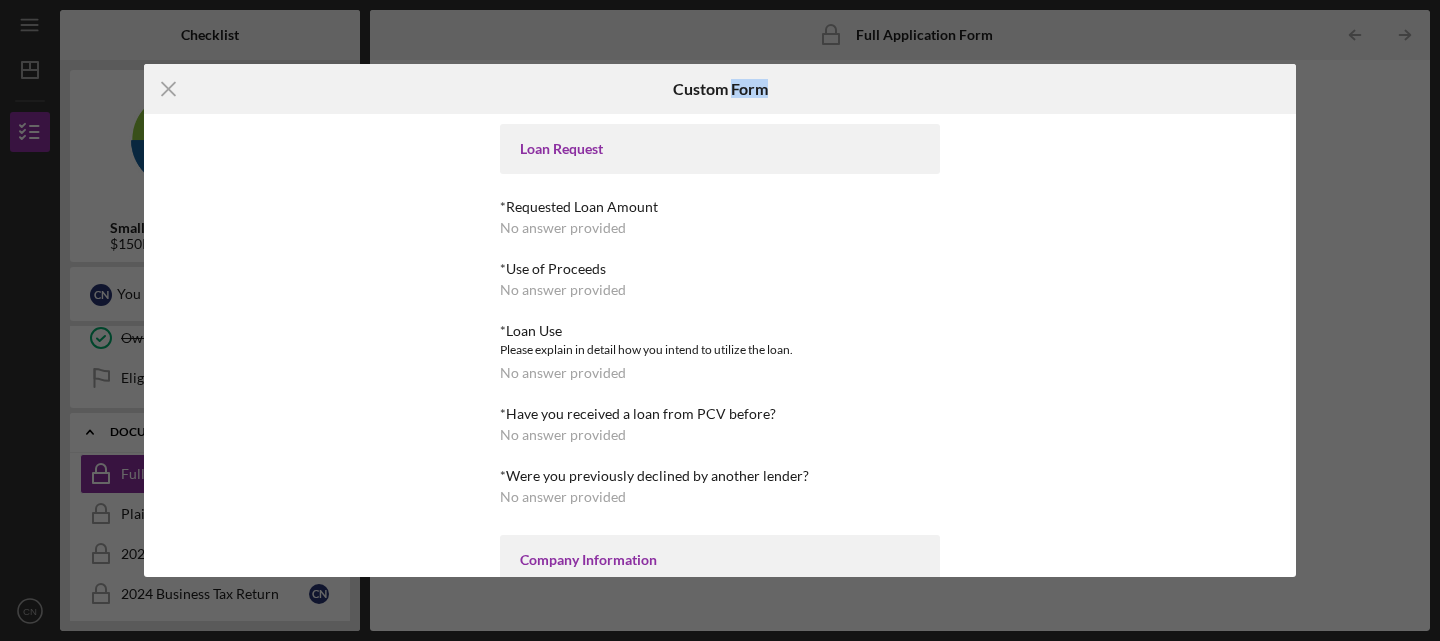 click on "Custom Form" at bounding box center [720, 89] 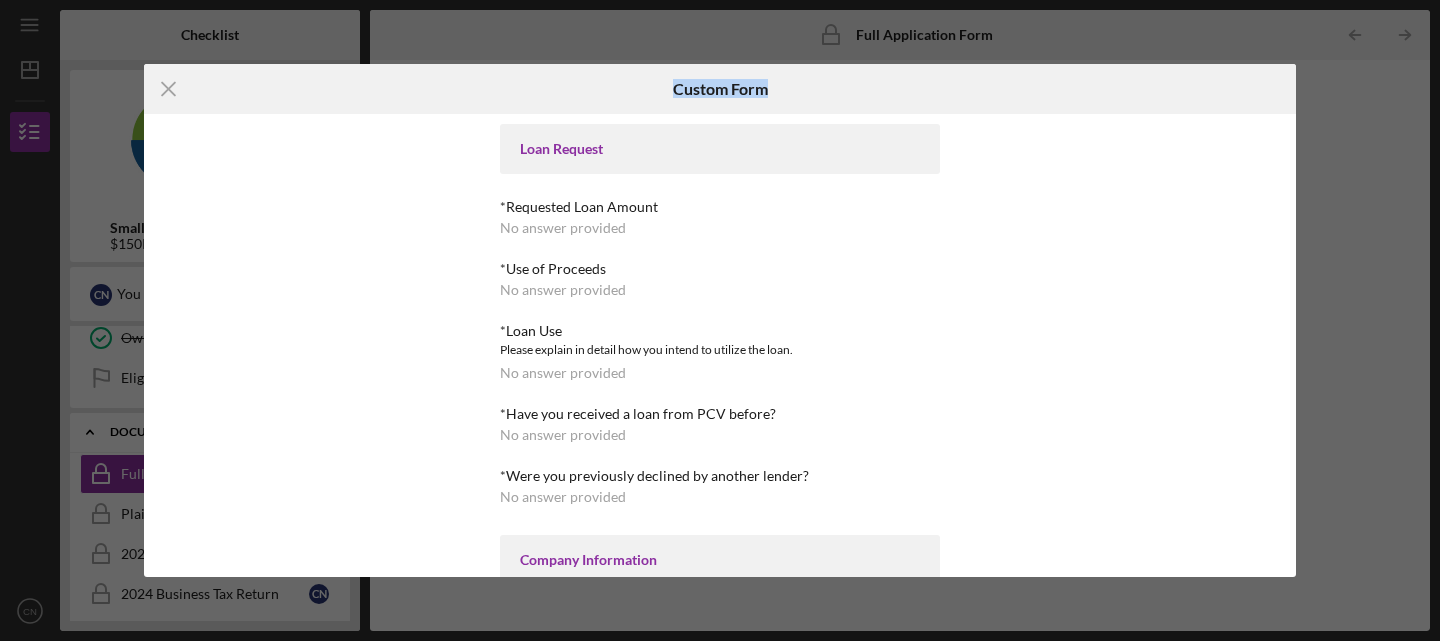 click on "Custom Form" at bounding box center [720, 89] 